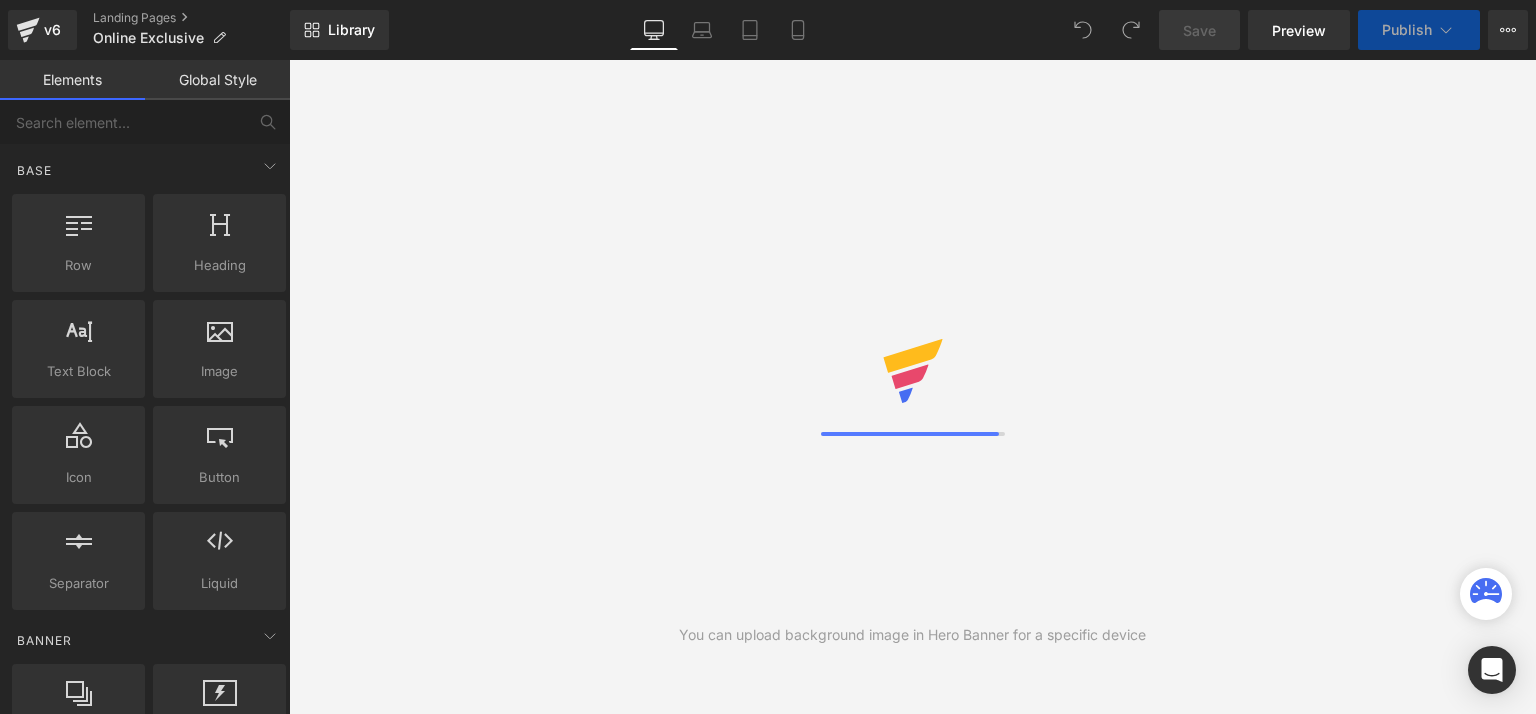 scroll, scrollTop: 0, scrollLeft: 0, axis: both 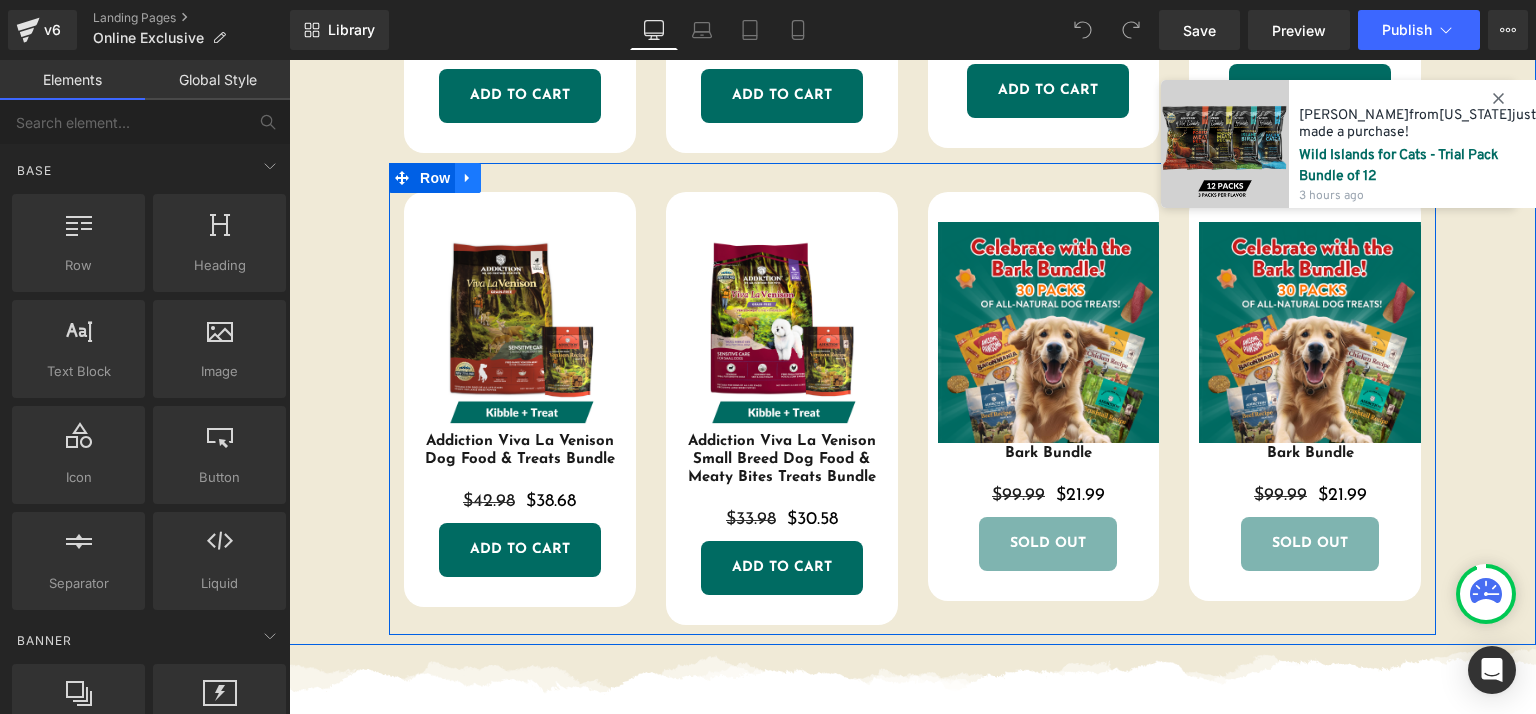 click 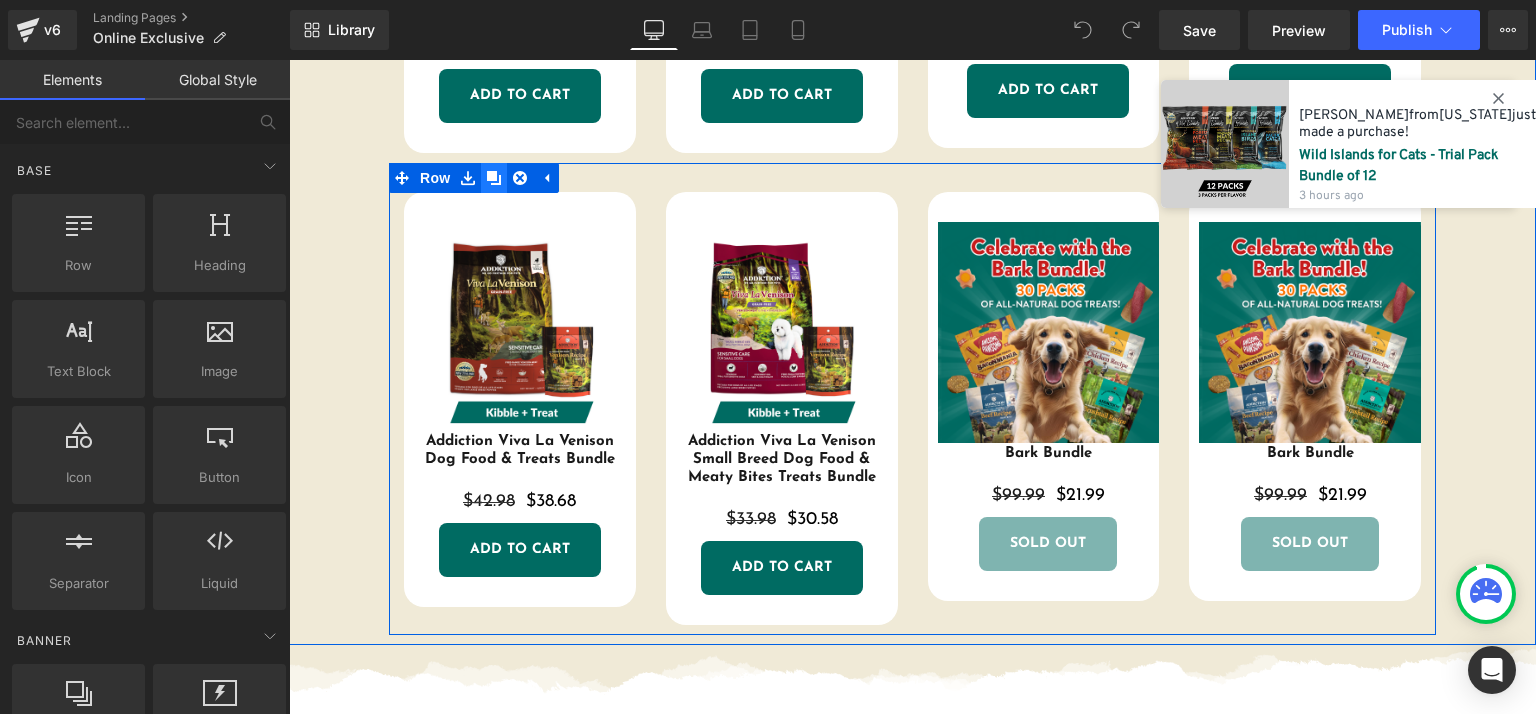 click 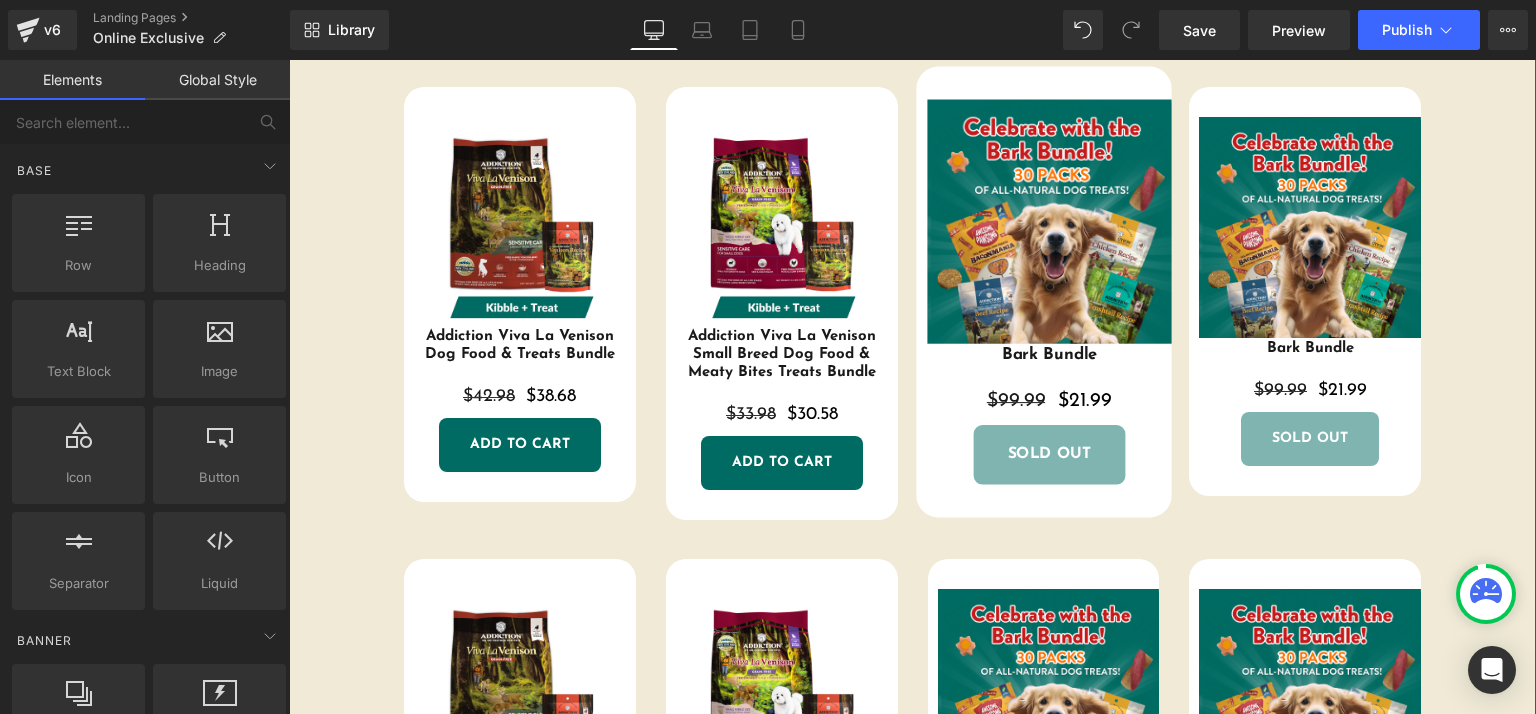 scroll, scrollTop: 1093, scrollLeft: 0, axis: vertical 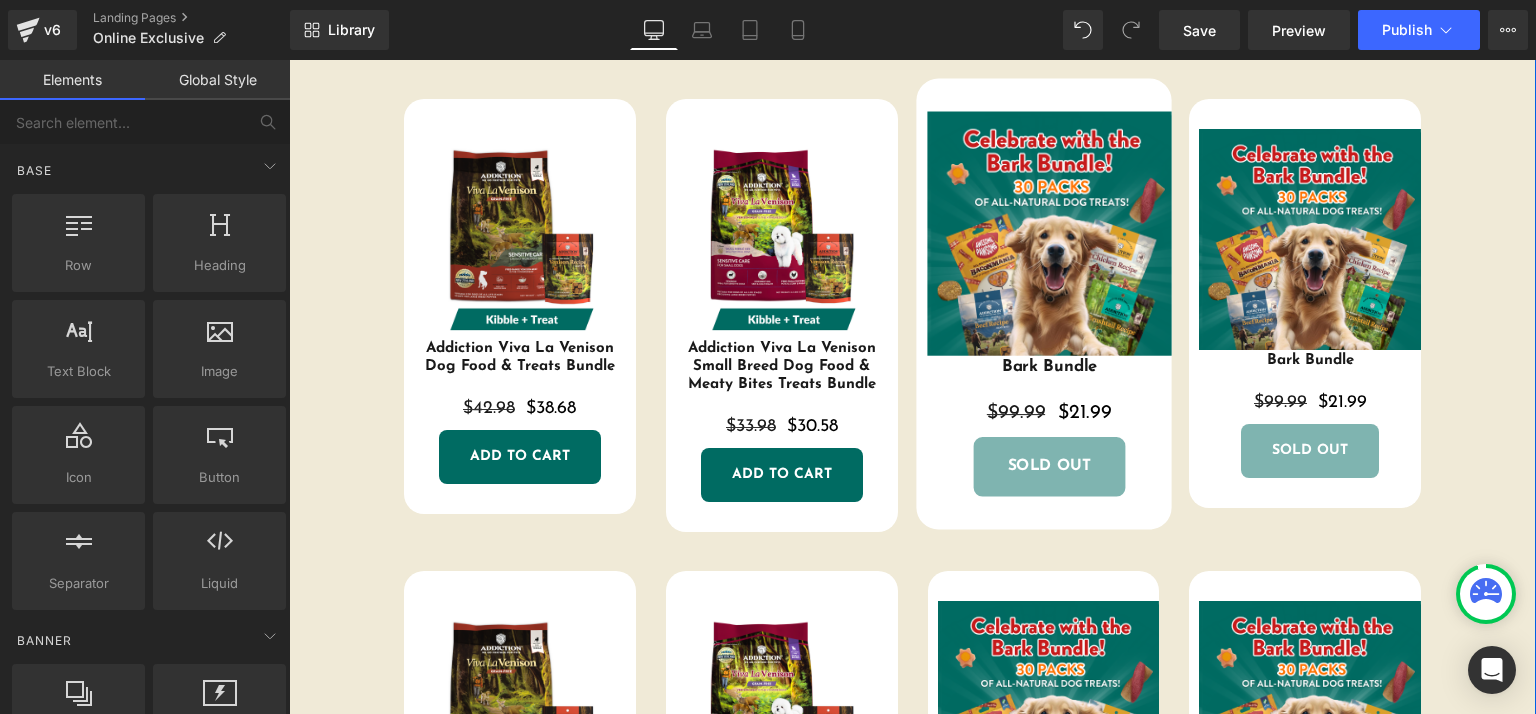 click on "Sale Off
(P) Image" at bounding box center [1049, 233] 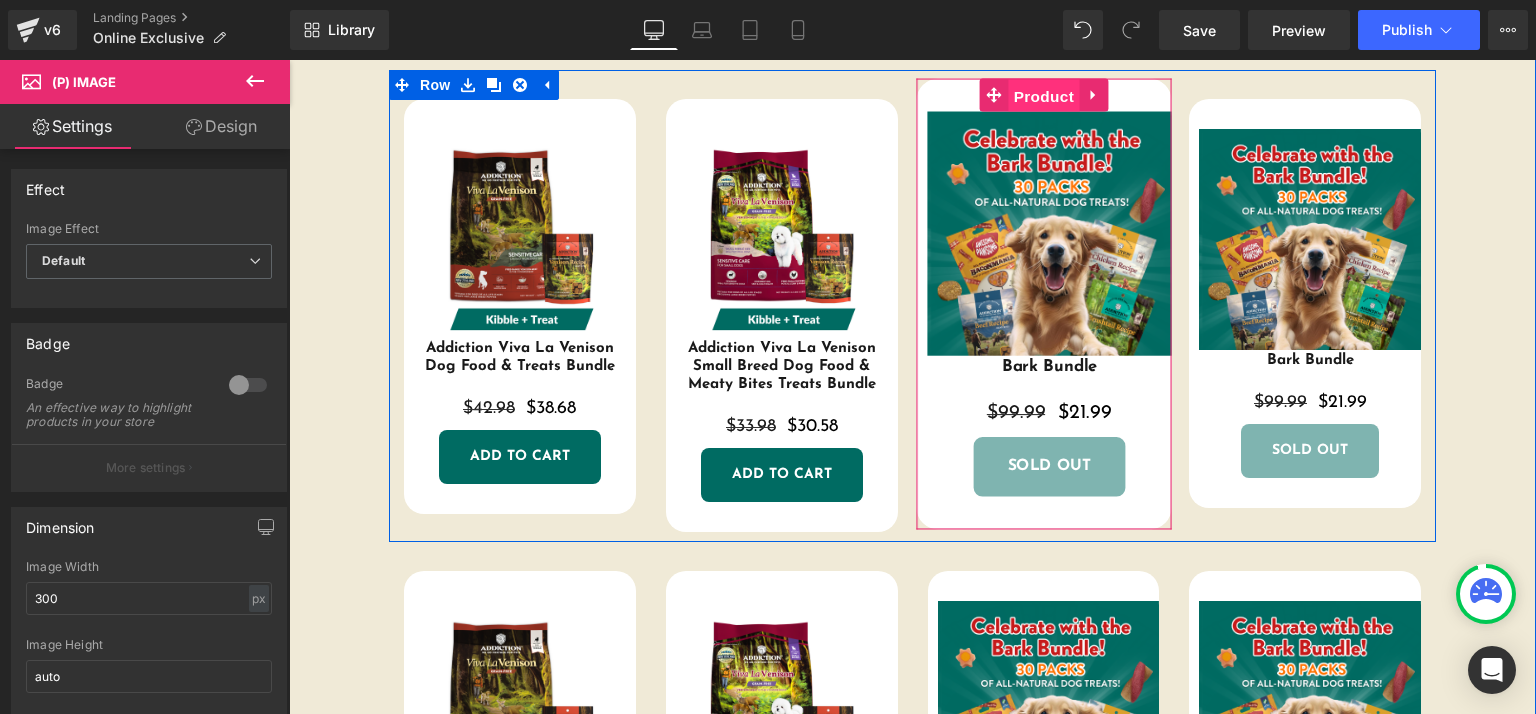 click on "Product" at bounding box center (1044, 95) 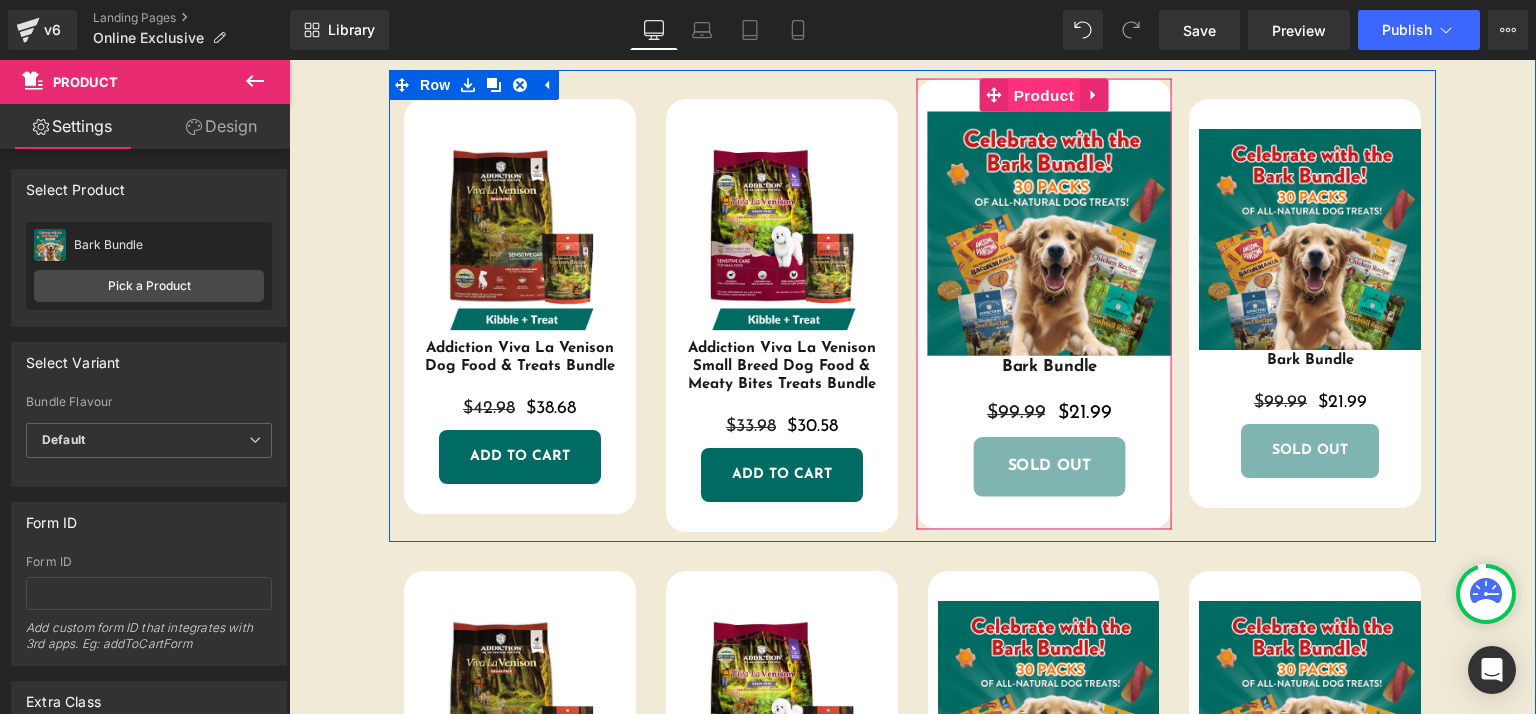 click on "Product" at bounding box center (1044, 94) 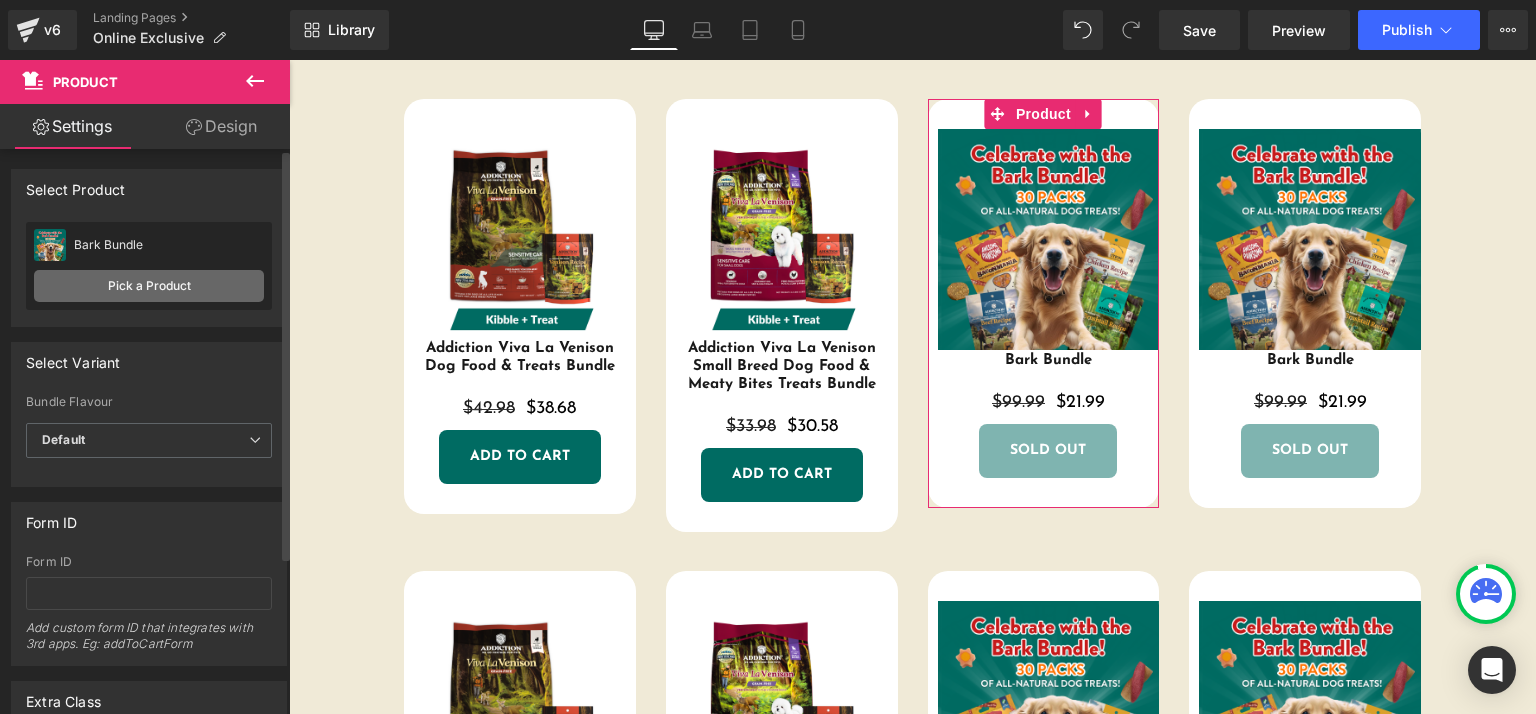 click on "Pick a Product" at bounding box center (149, 286) 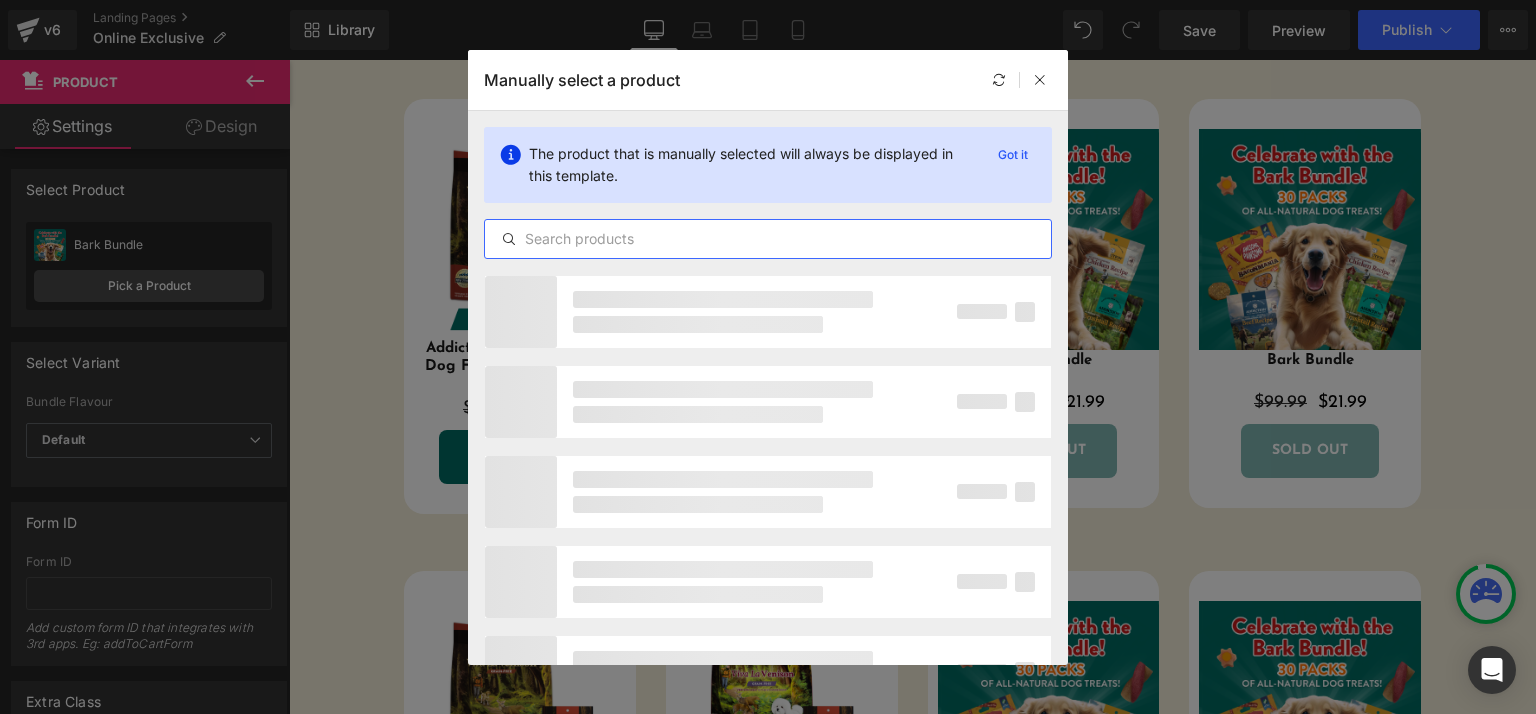 click at bounding box center (768, 239) 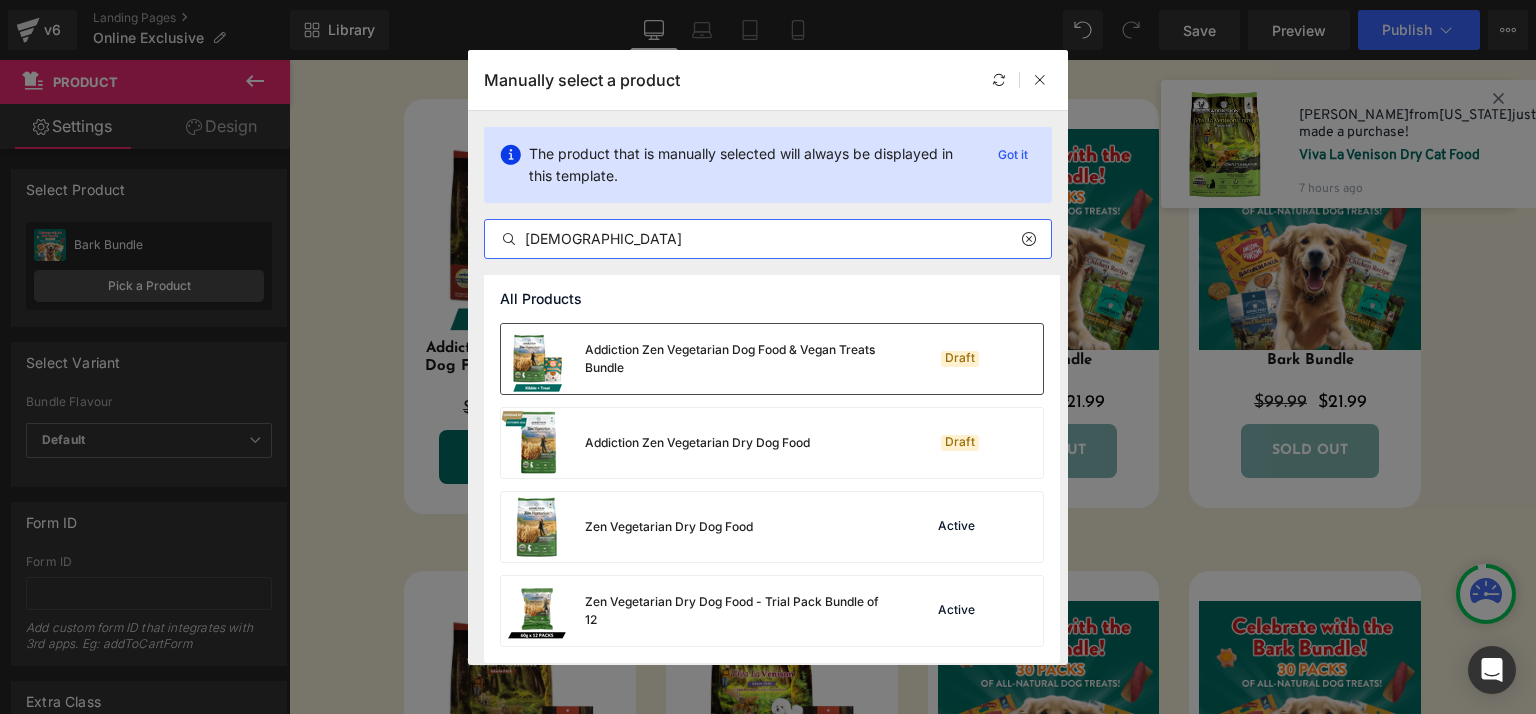 type on "[DEMOGRAPHIC_DATA]" 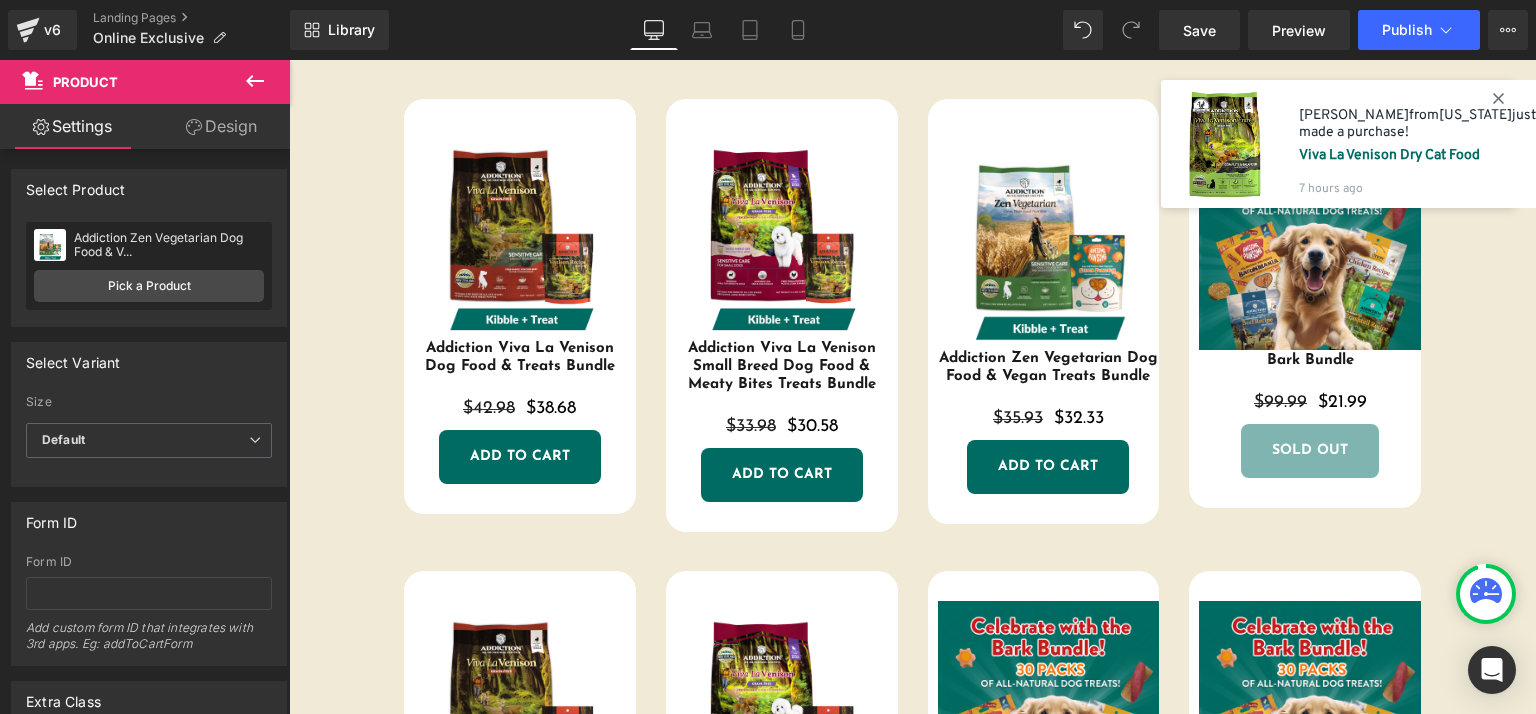 click 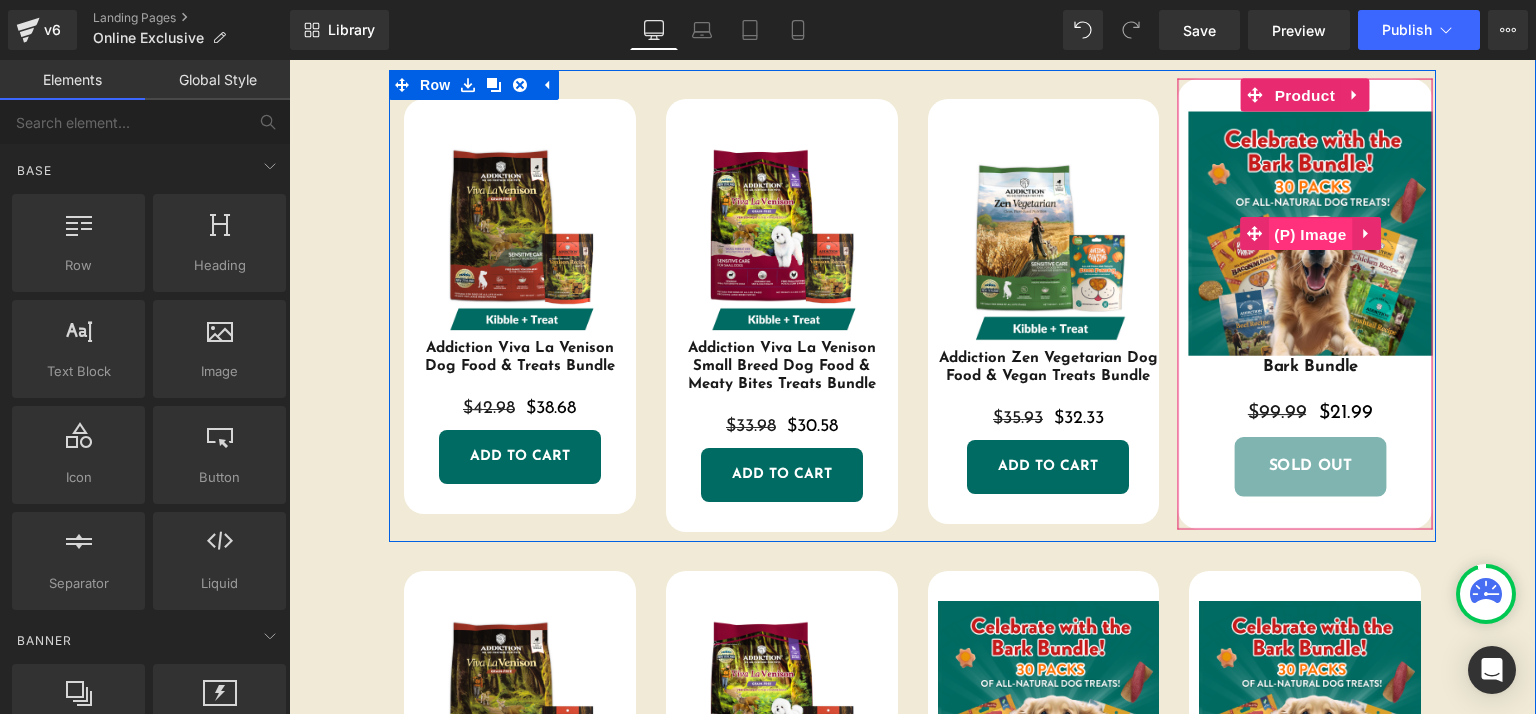 click on "(P) Image" at bounding box center [1310, 234] 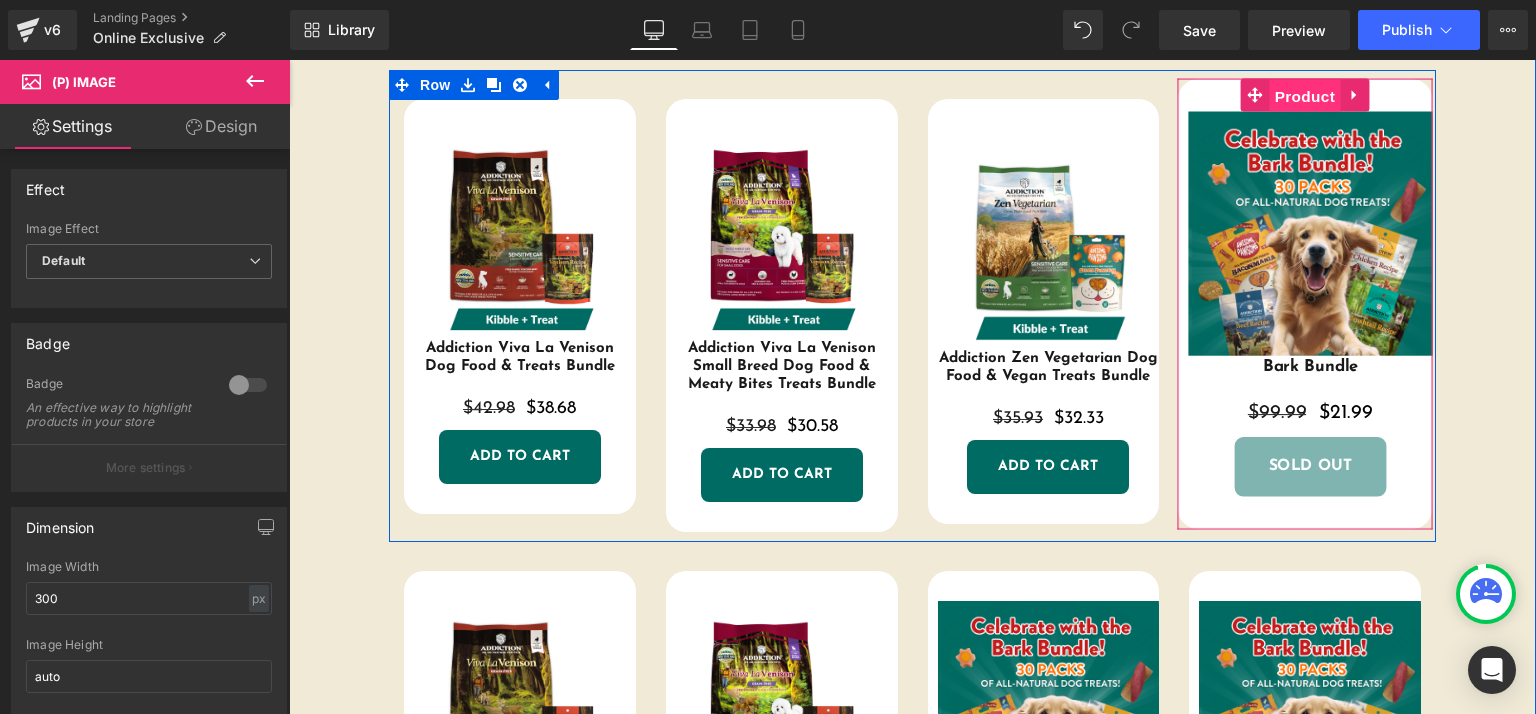 click on "Product" at bounding box center [1305, 95] 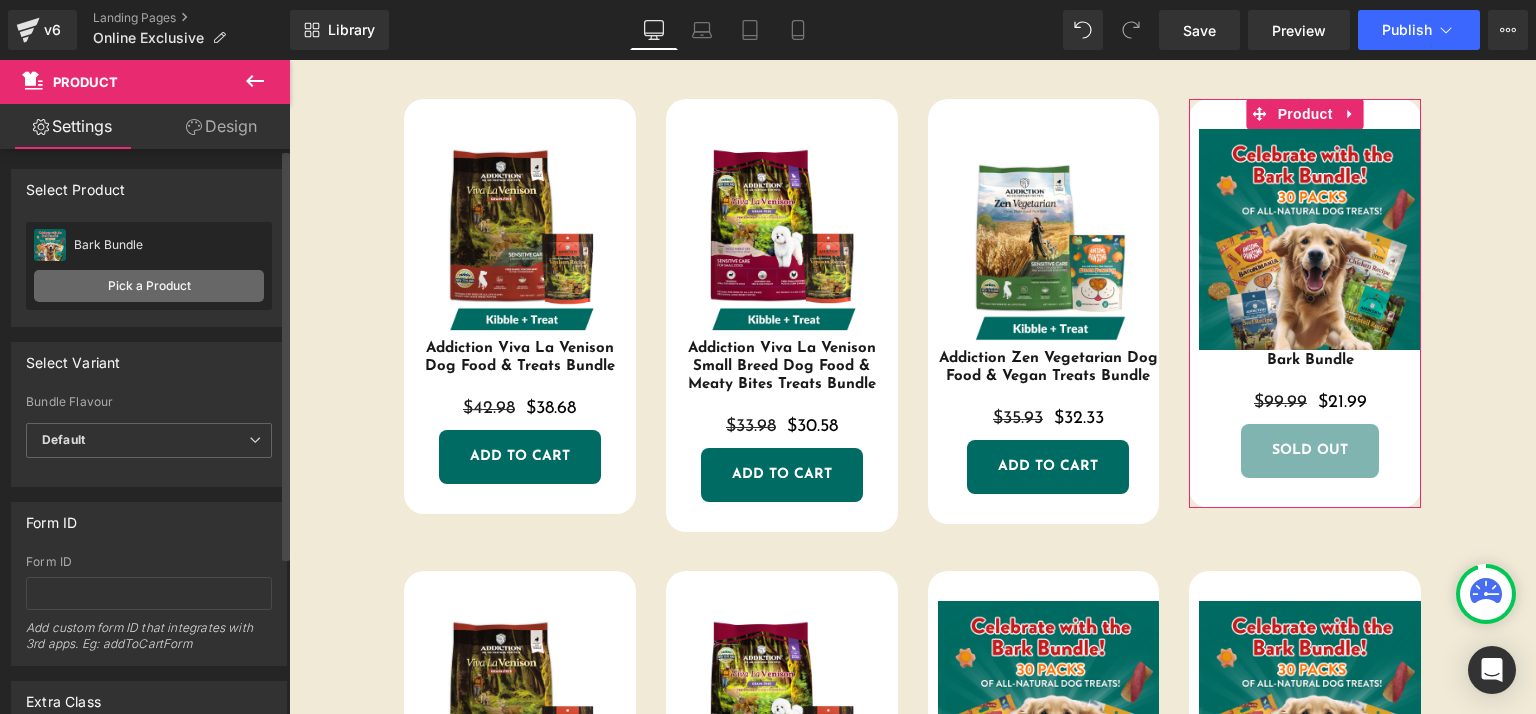 click on "Pick a Product" at bounding box center [149, 286] 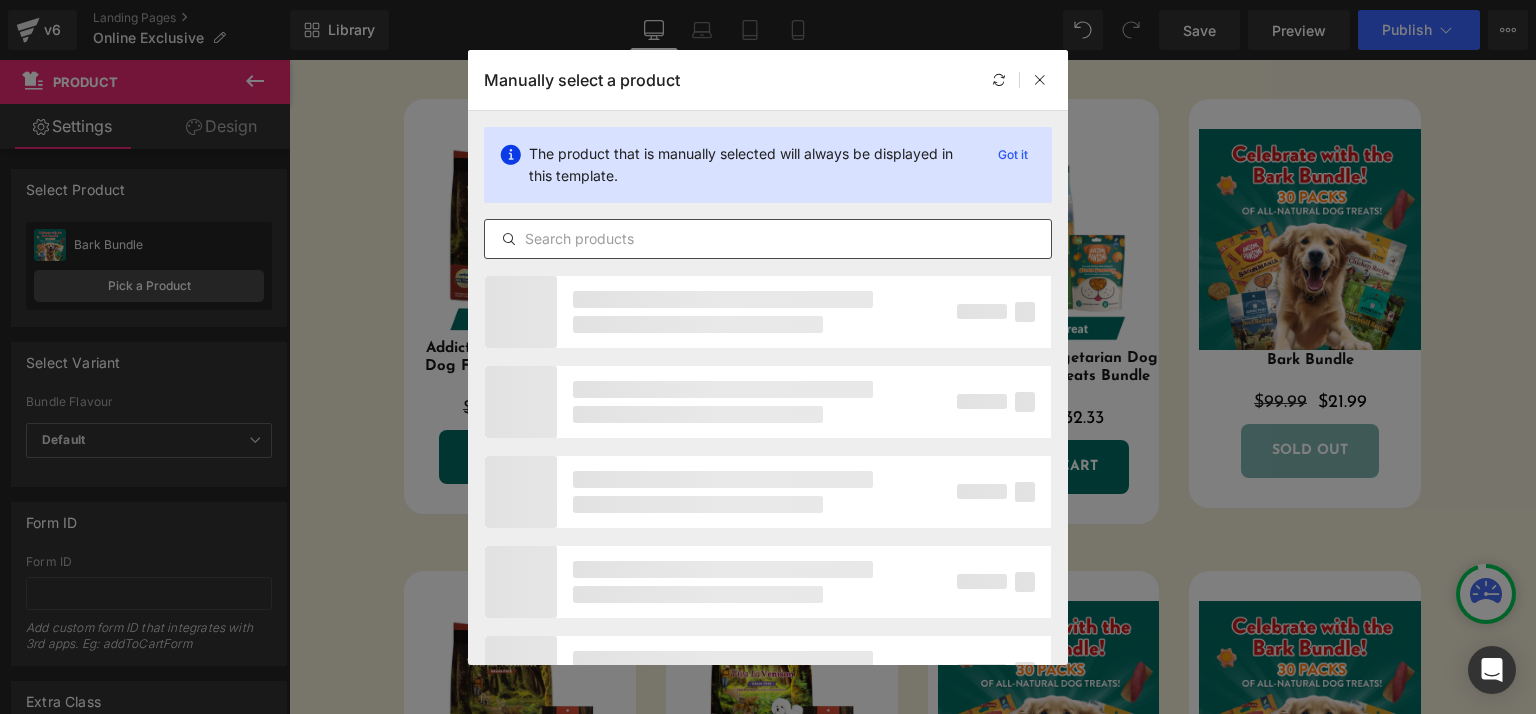 click at bounding box center (768, 239) 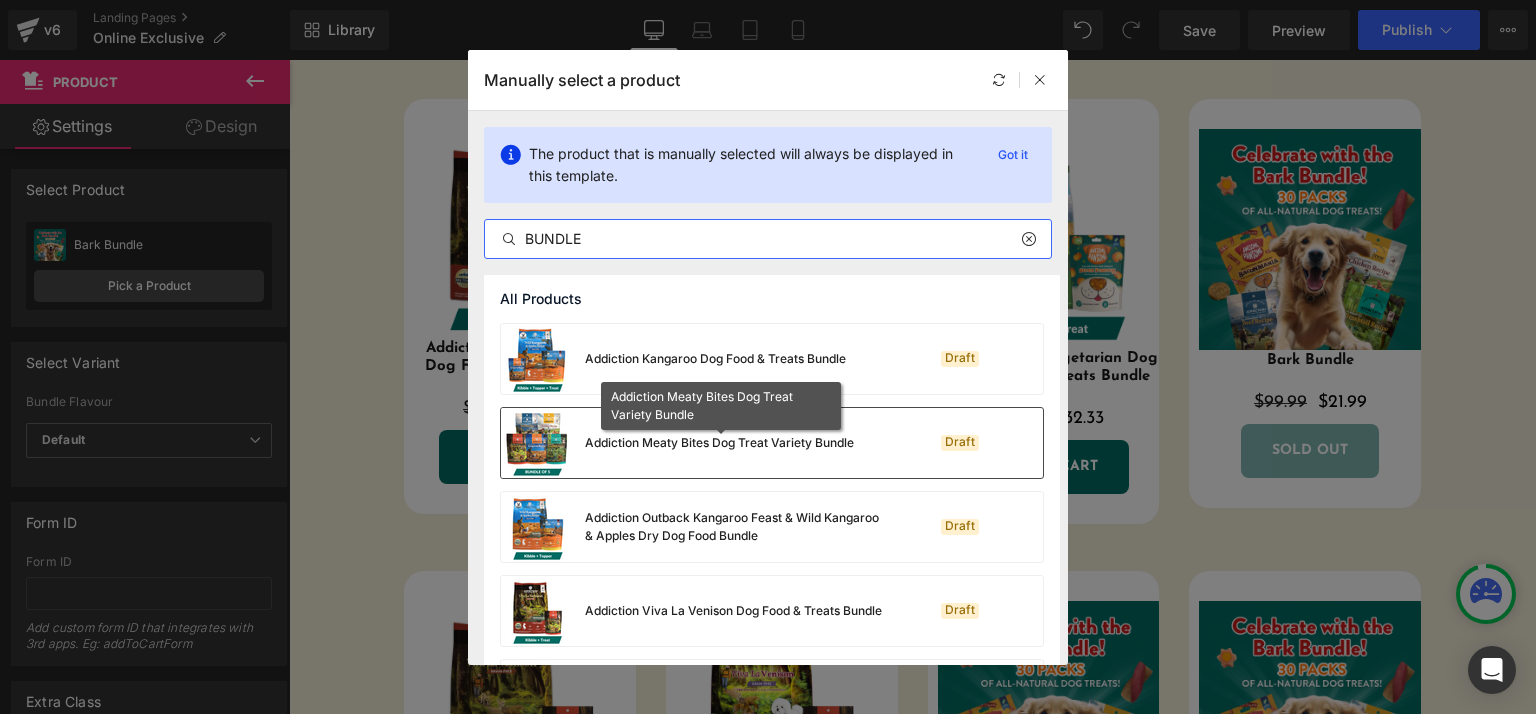 type on "BUNDLE" 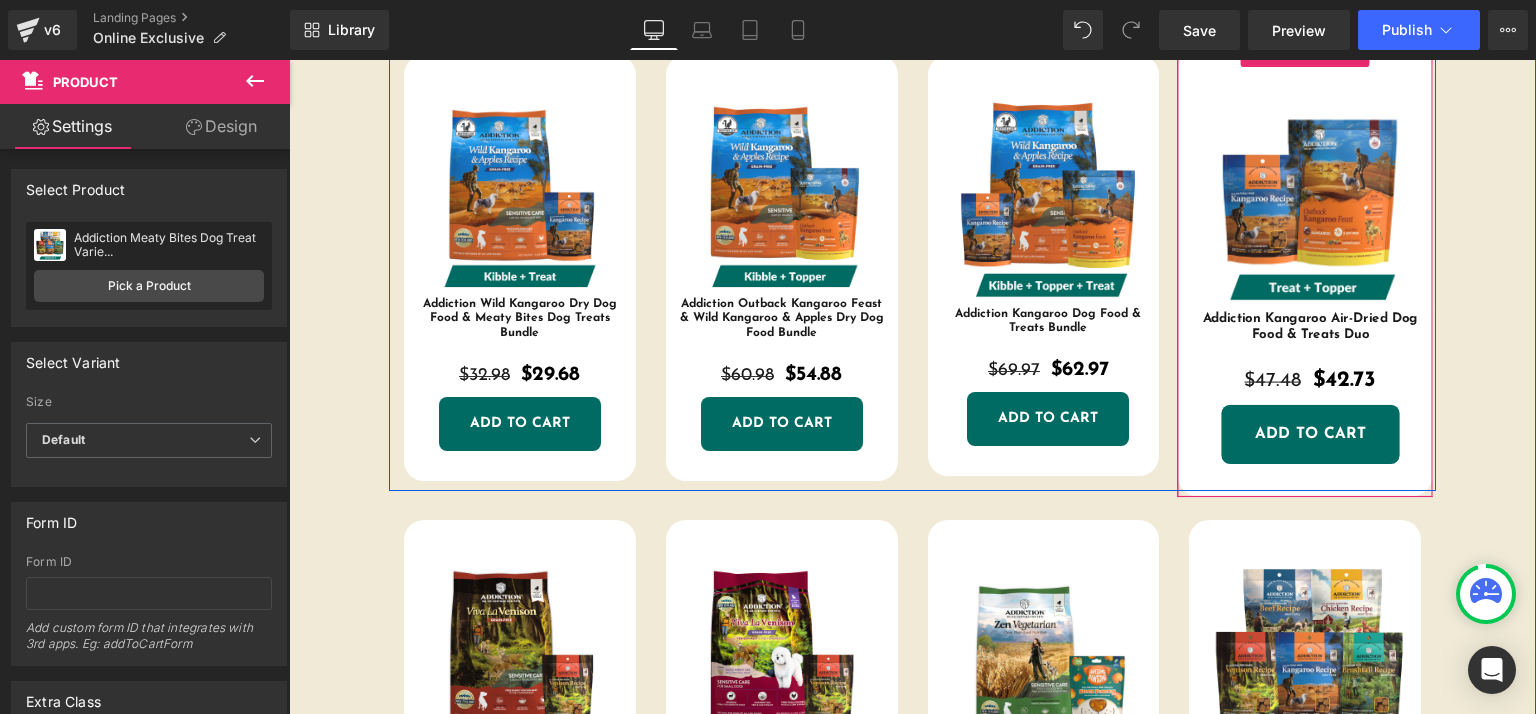 scroll, scrollTop: 793, scrollLeft: 0, axis: vertical 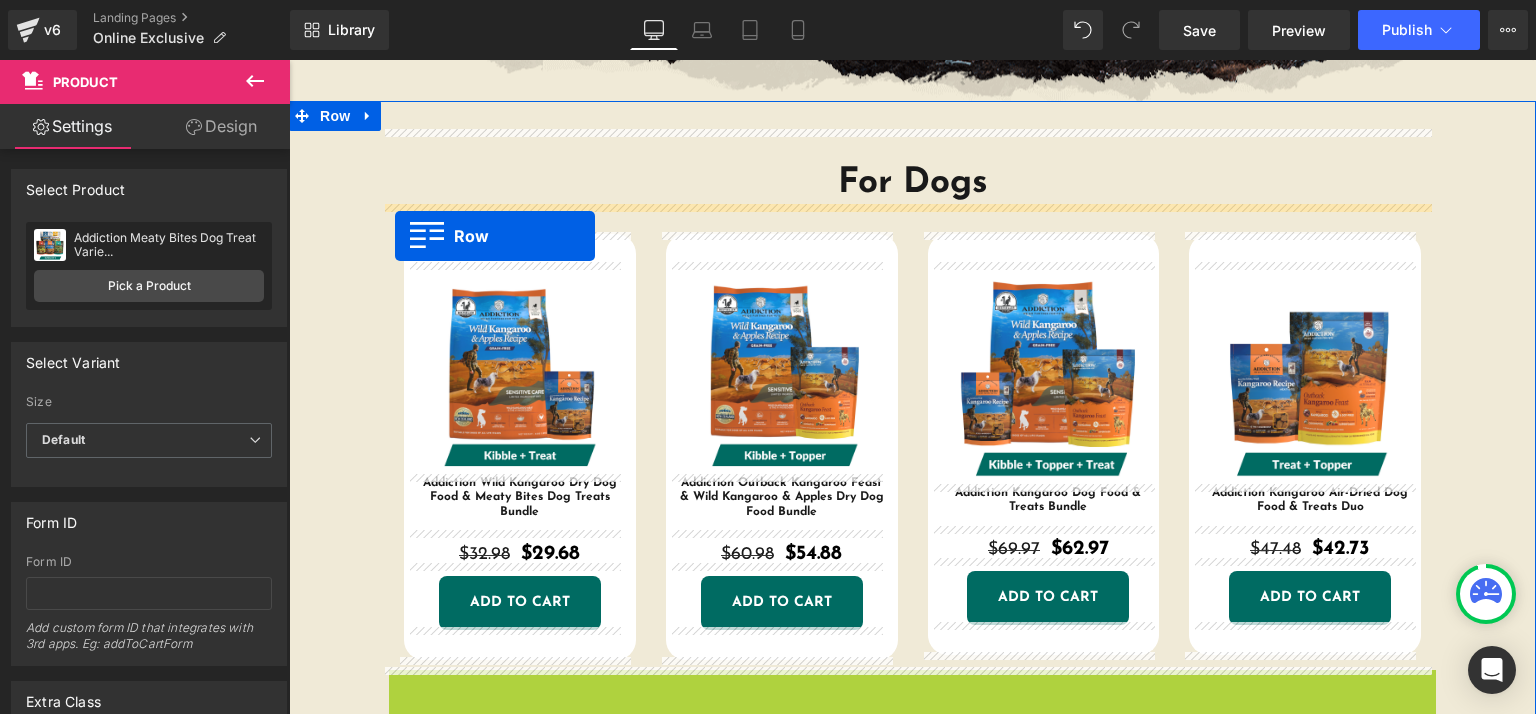 drag, startPoint x: 394, startPoint y: 383, endPoint x: 395, endPoint y: 237, distance: 146.00342 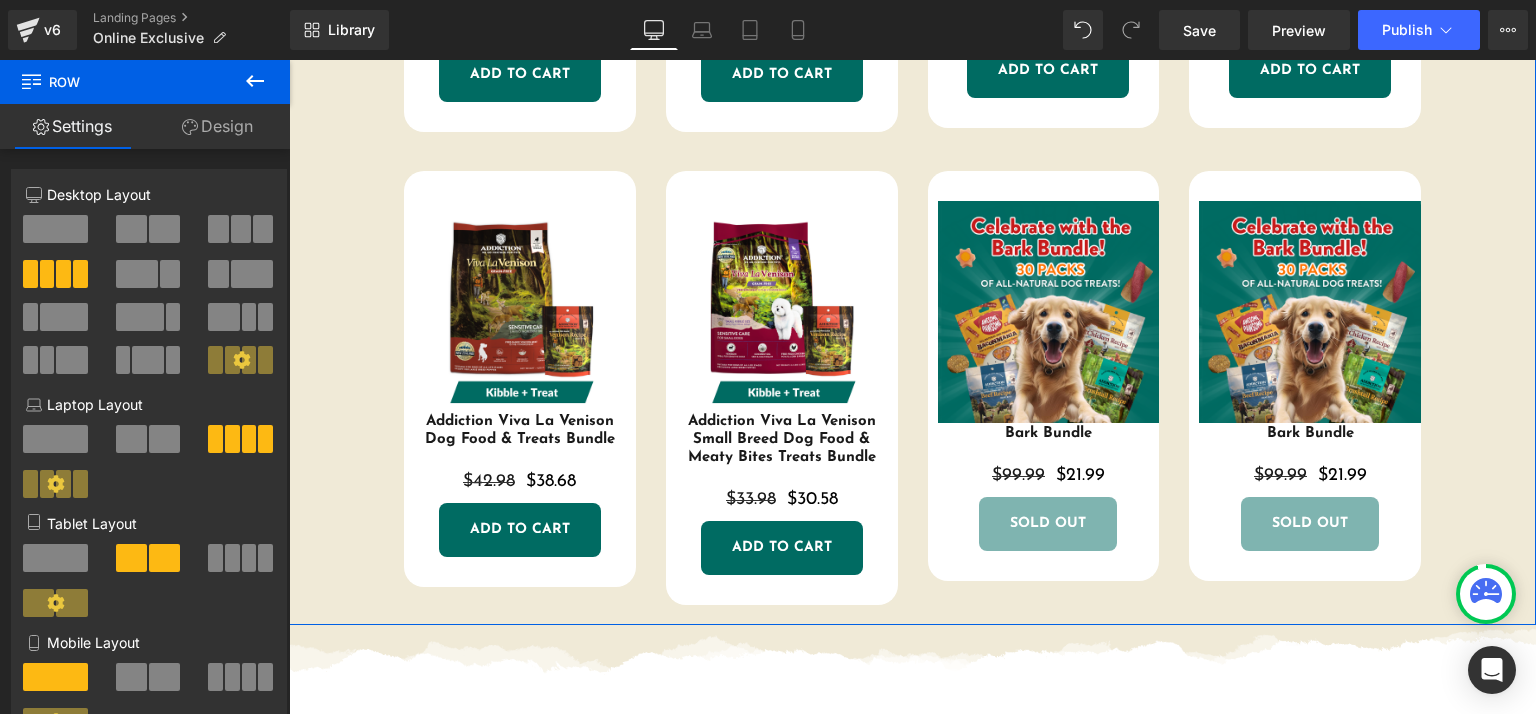 scroll, scrollTop: 1293, scrollLeft: 0, axis: vertical 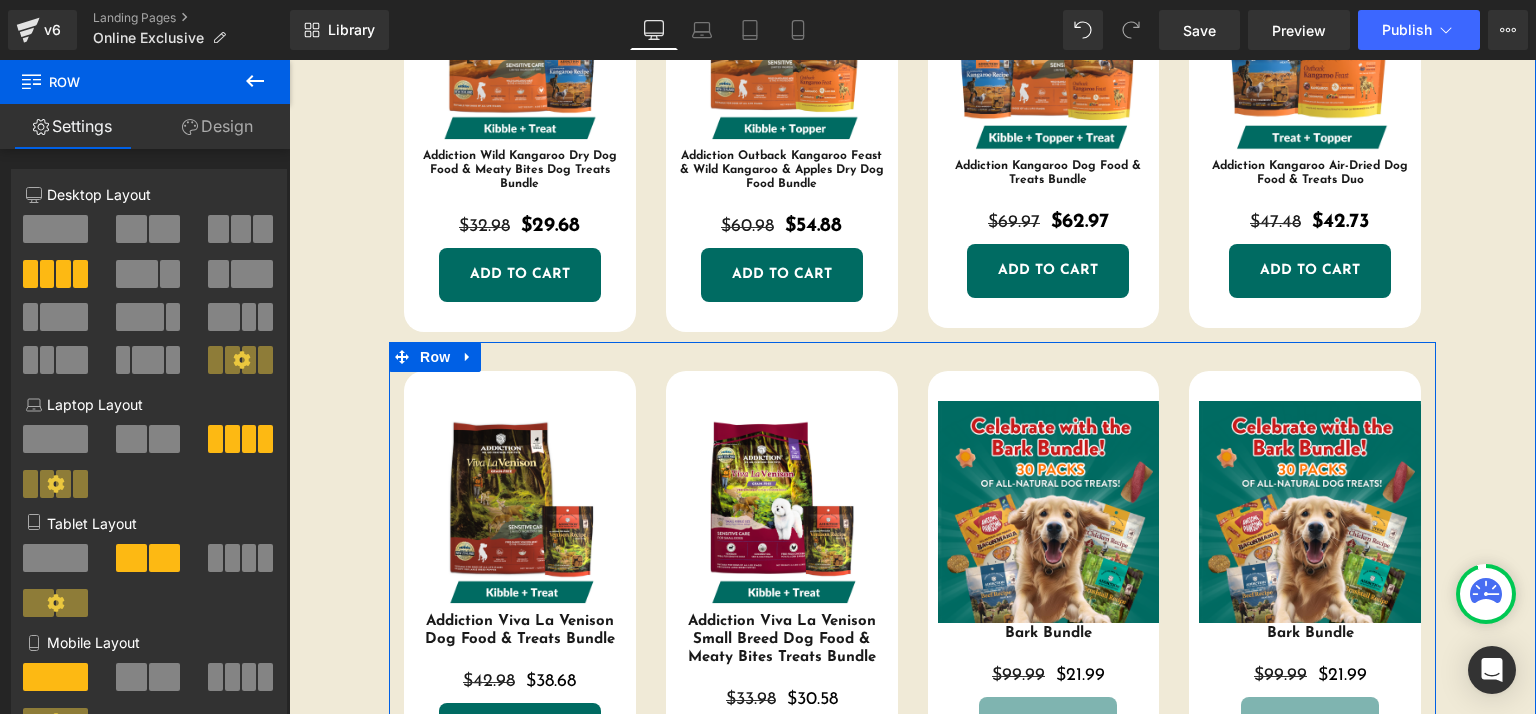 click 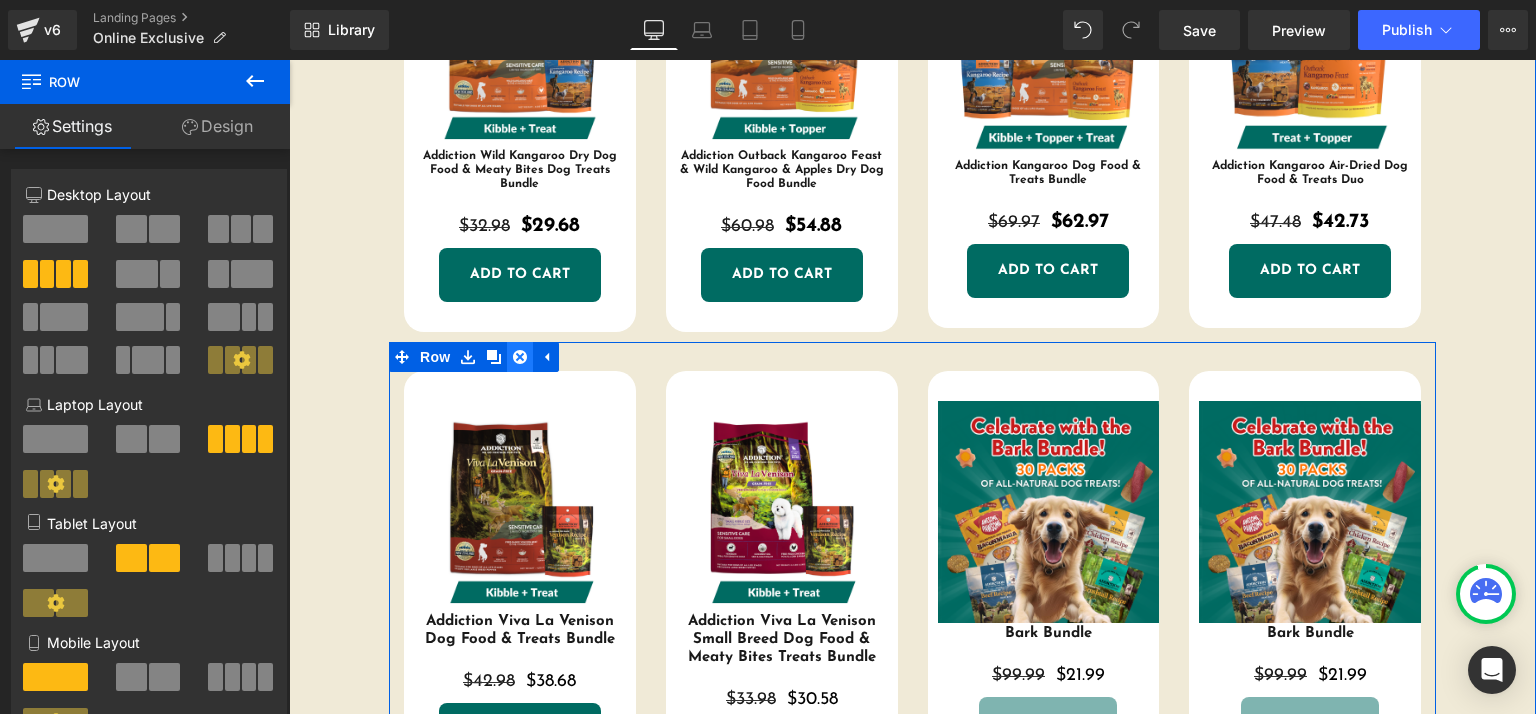 click at bounding box center (520, 357) 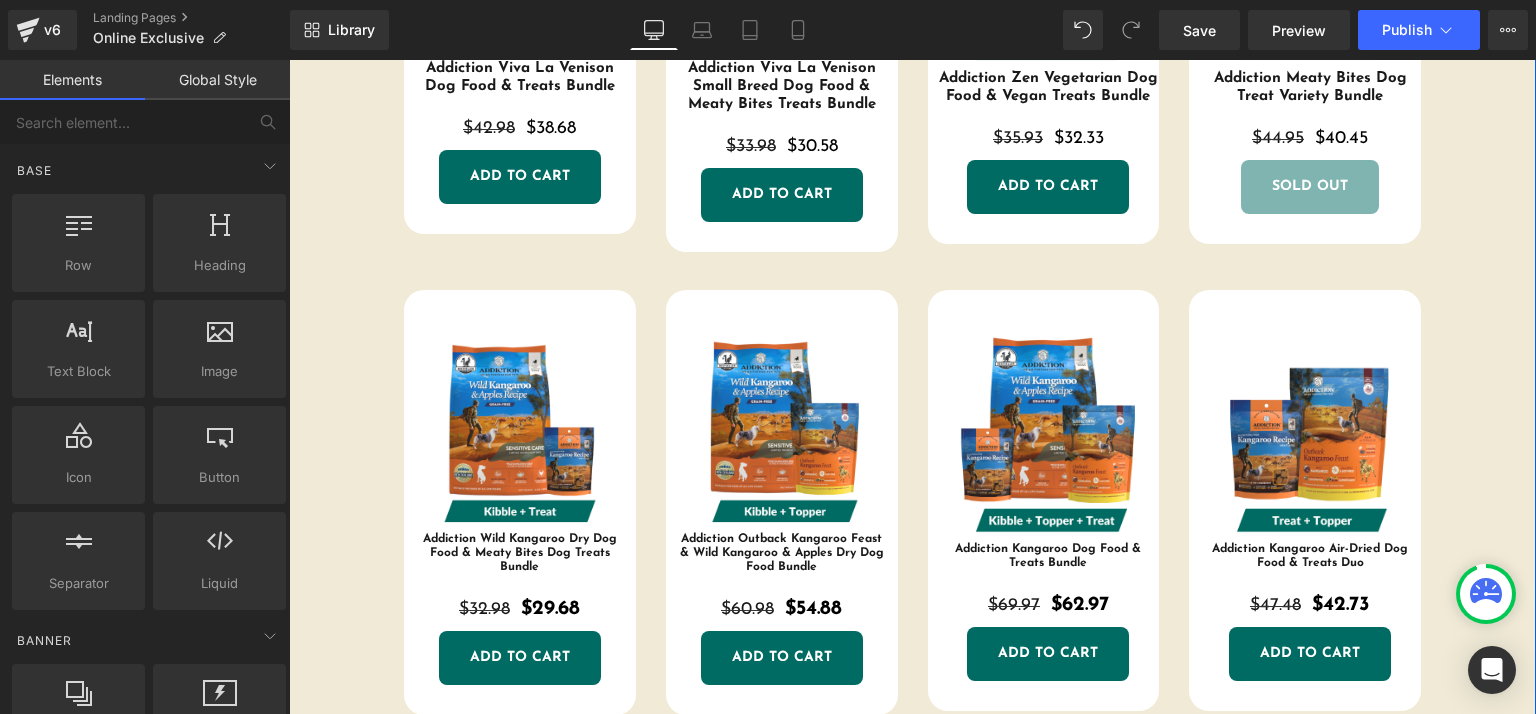 scroll, scrollTop: 693, scrollLeft: 0, axis: vertical 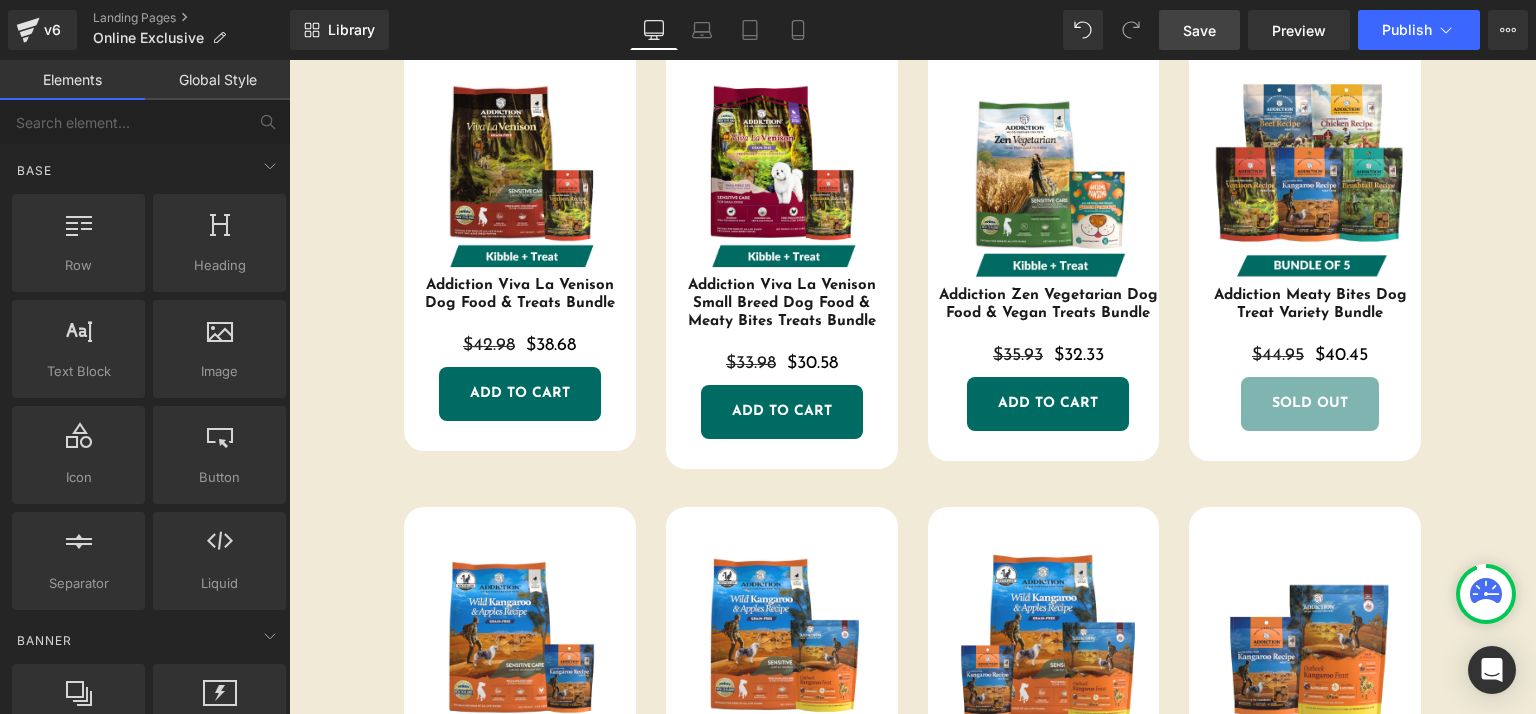 click on "Save" at bounding box center [1199, 30] 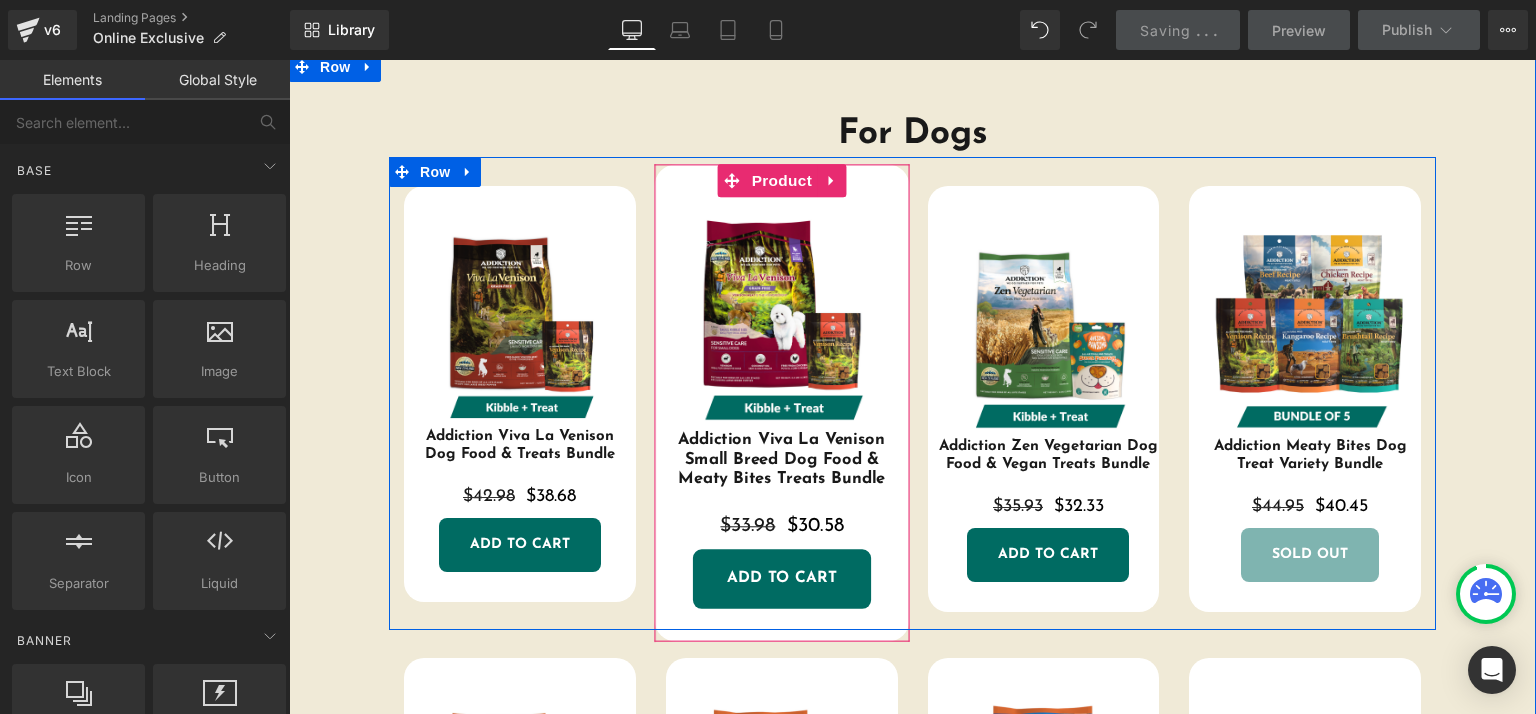 scroll, scrollTop: 493, scrollLeft: 0, axis: vertical 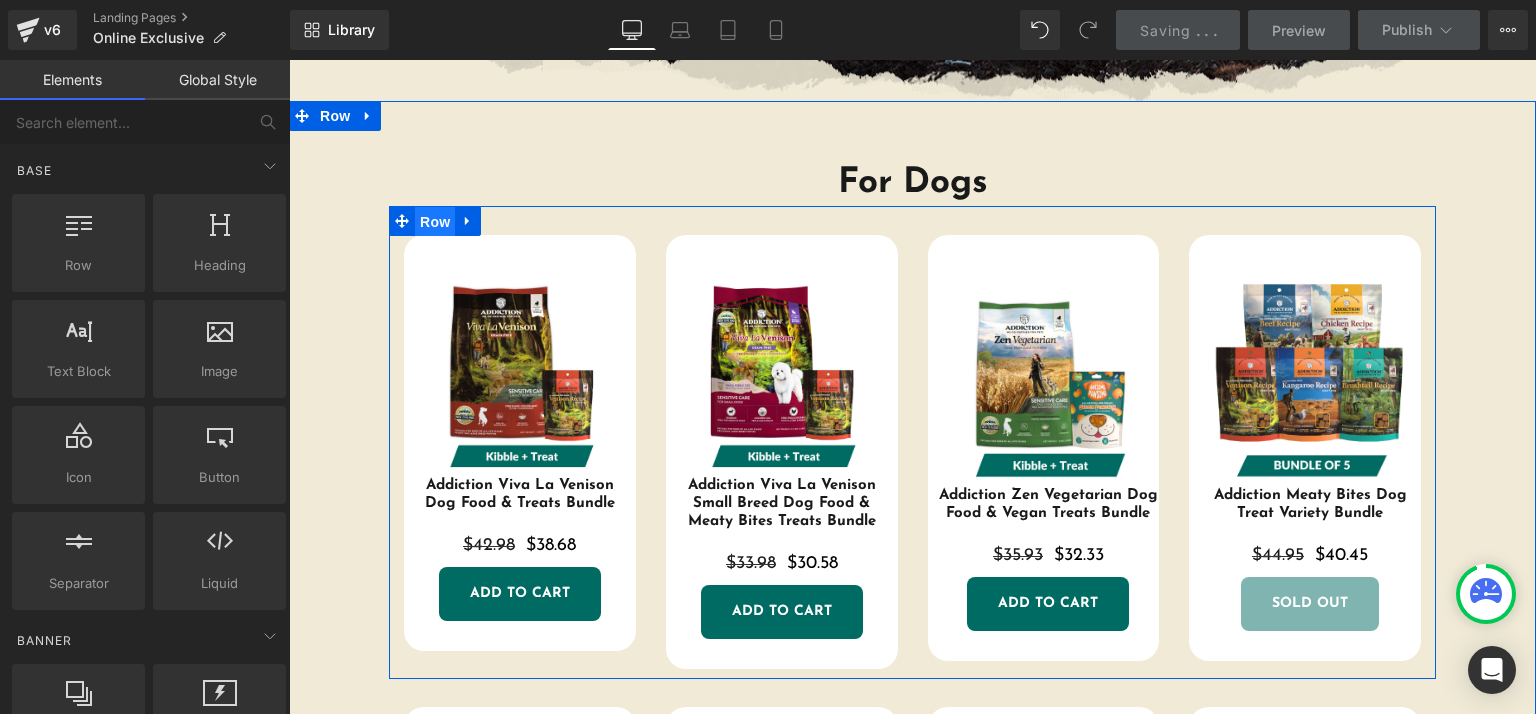 click on "Row" at bounding box center [435, 222] 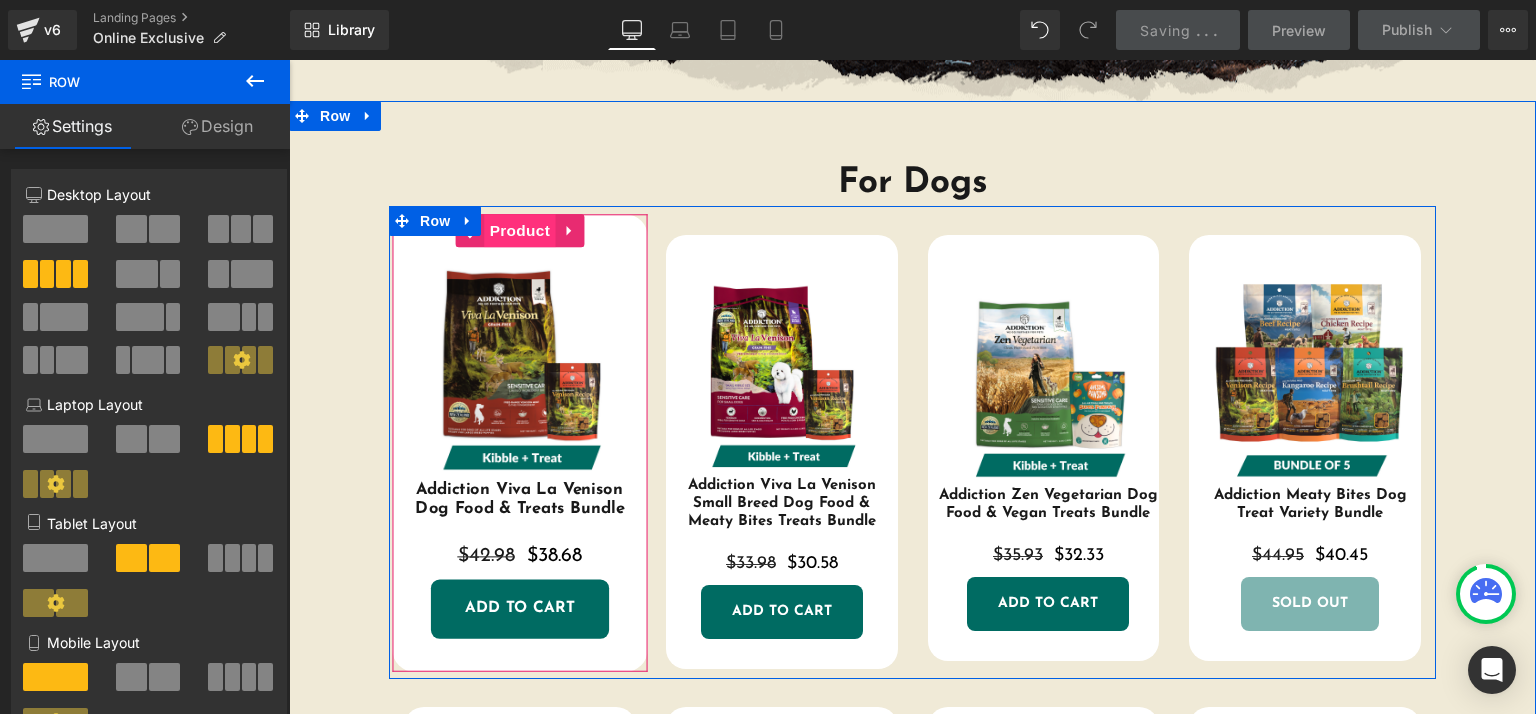 click on "Product" at bounding box center [520, 230] 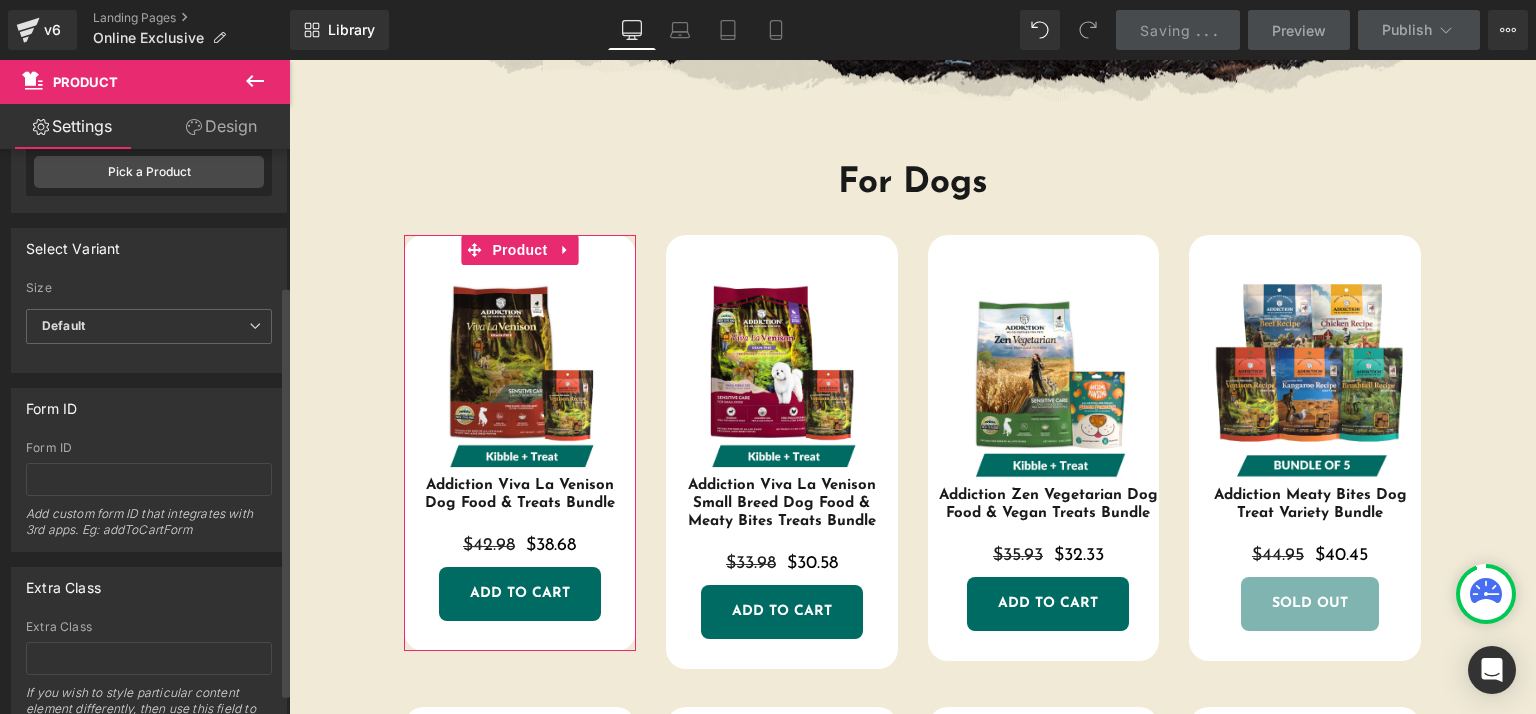 scroll, scrollTop: 200, scrollLeft: 0, axis: vertical 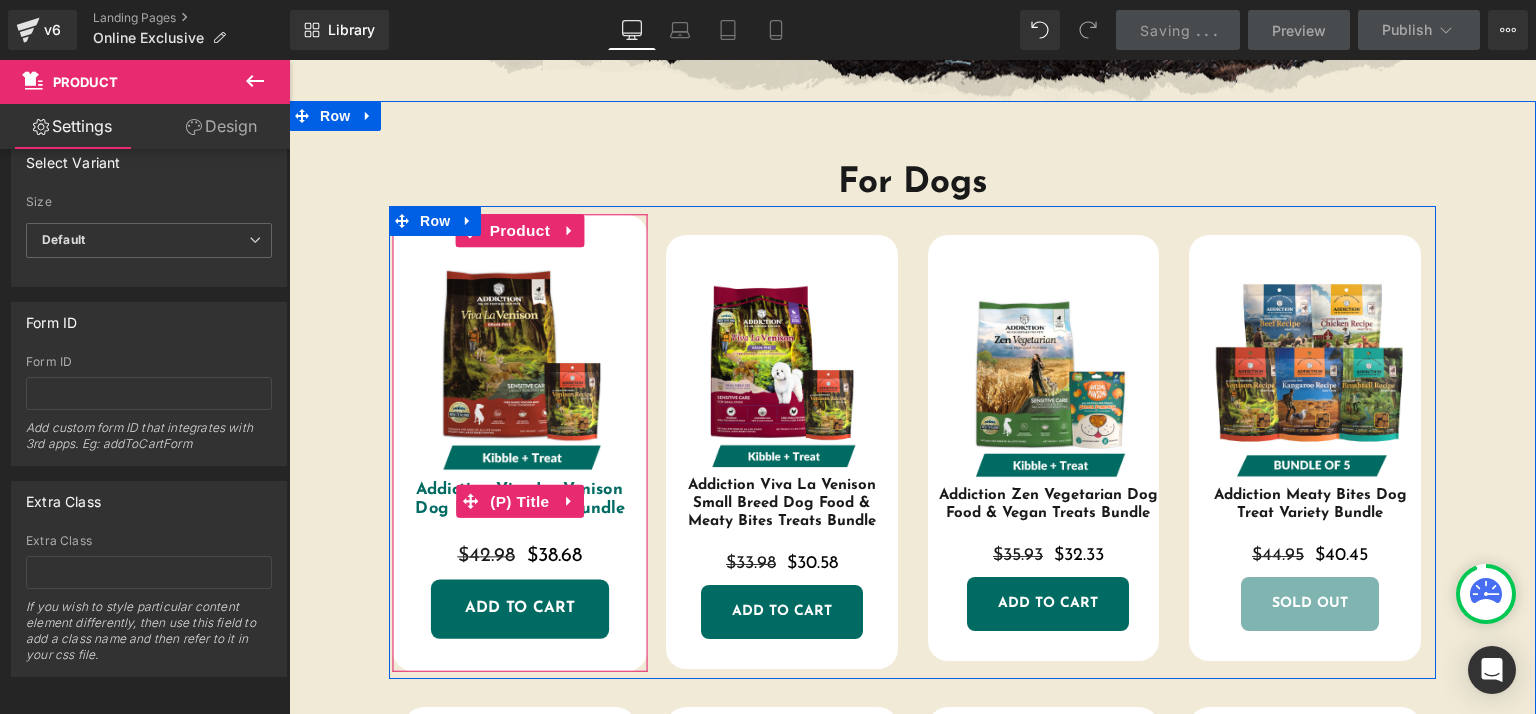 click on "(P) Title" at bounding box center [520, 501] 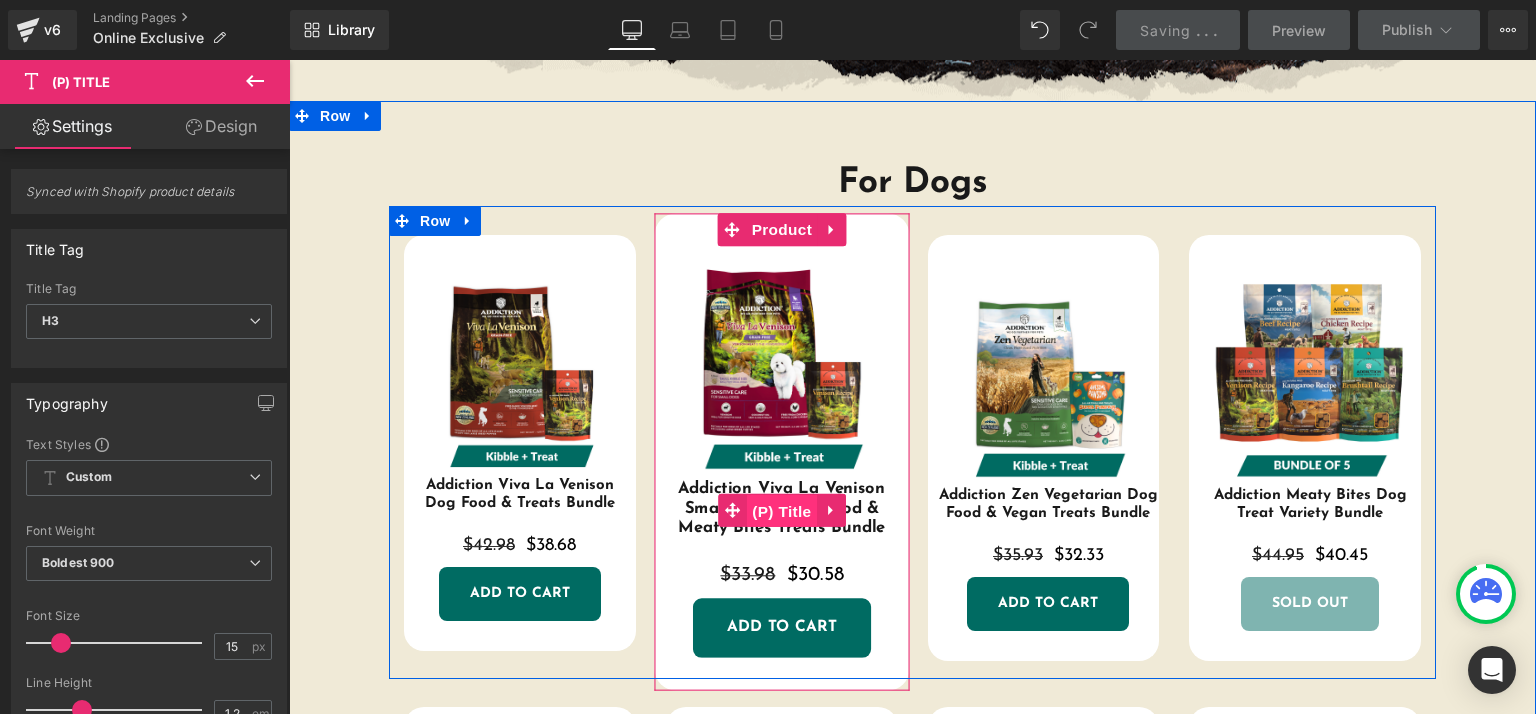 click on "(P) Title" at bounding box center [782, 511] 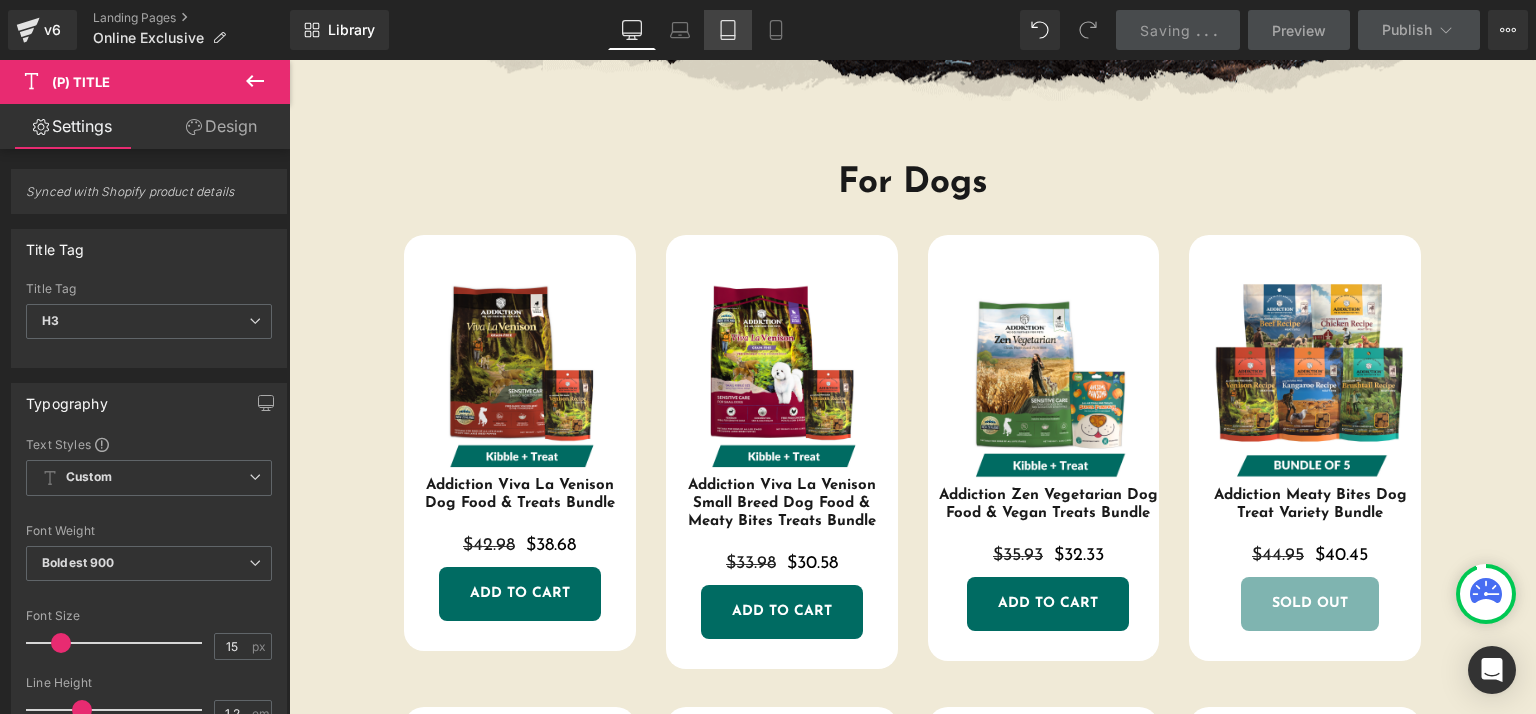 click on "Tablet" at bounding box center [728, 30] 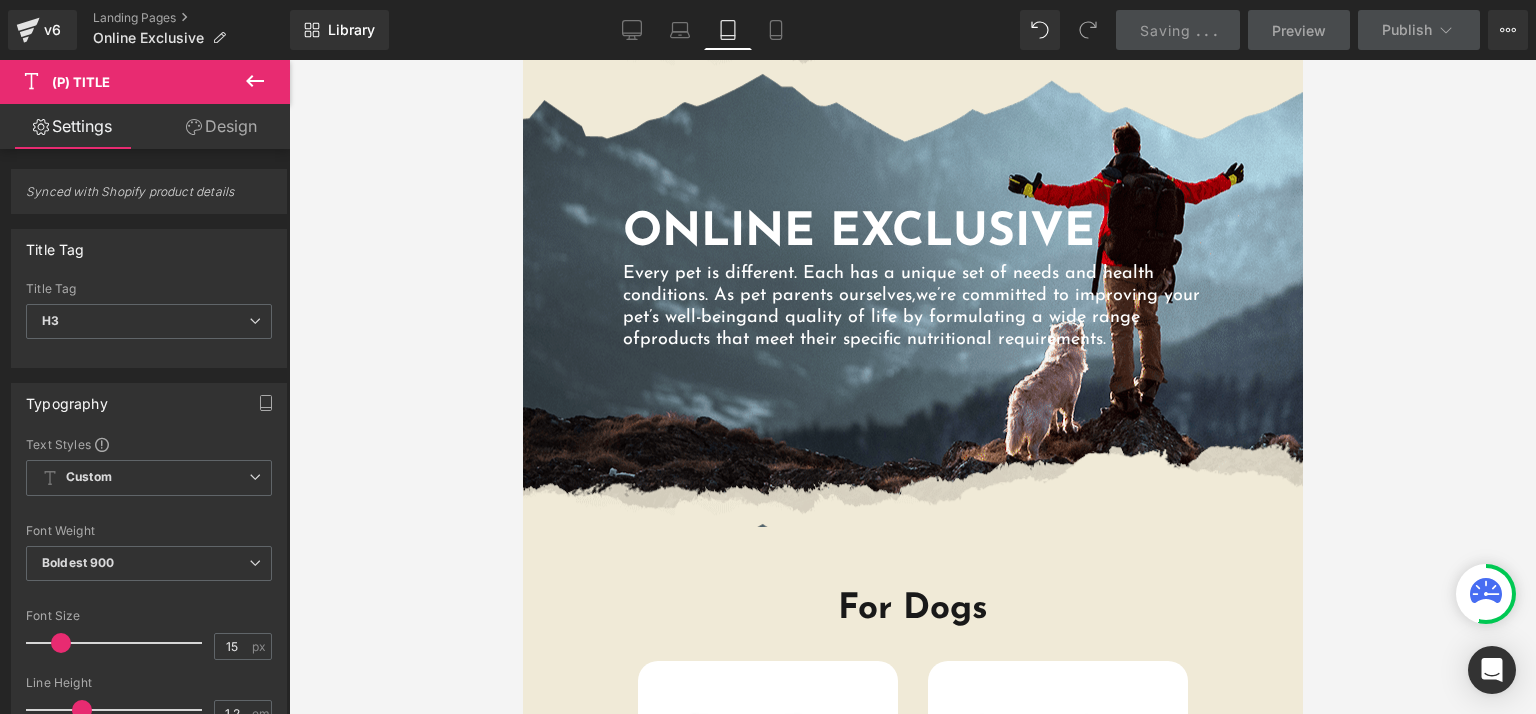scroll, scrollTop: 31, scrollLeft: 0, axis: vertical 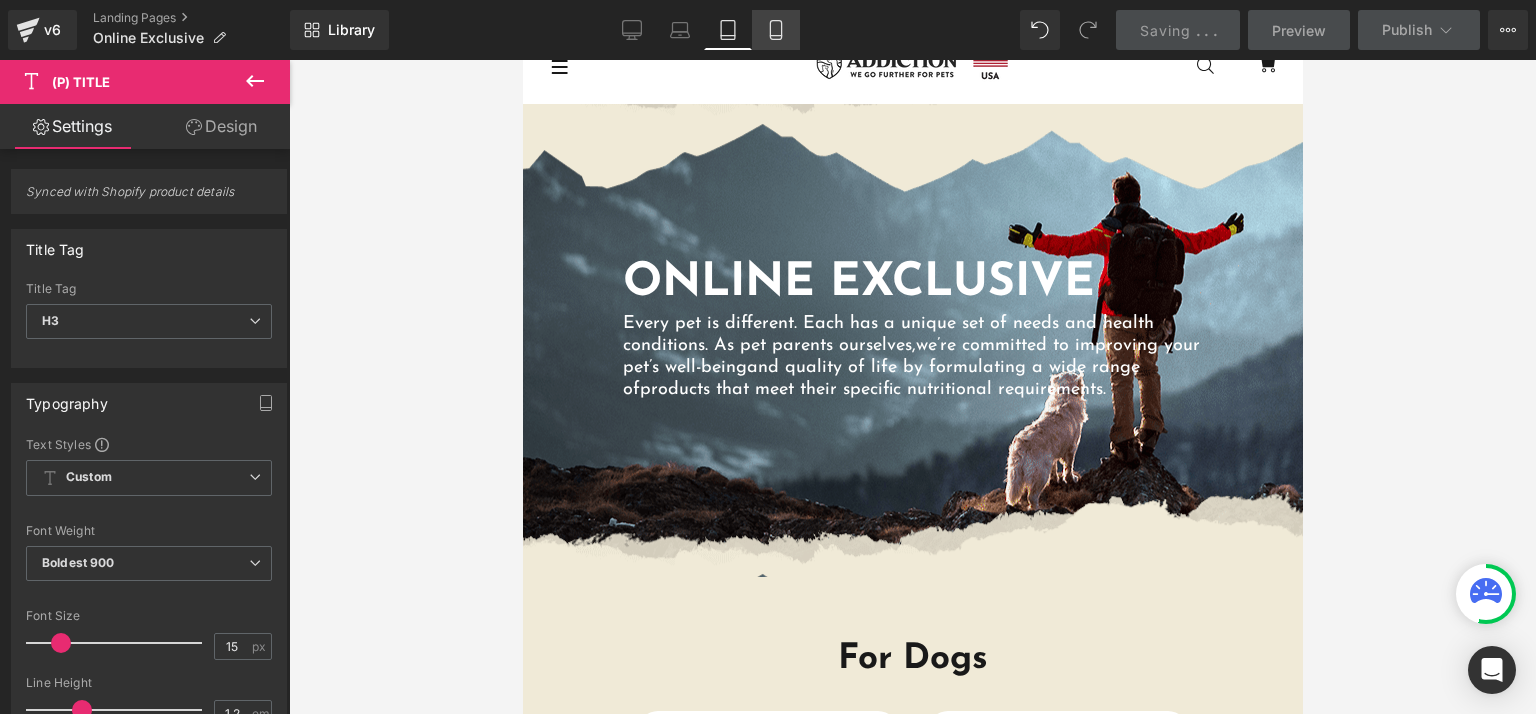 click 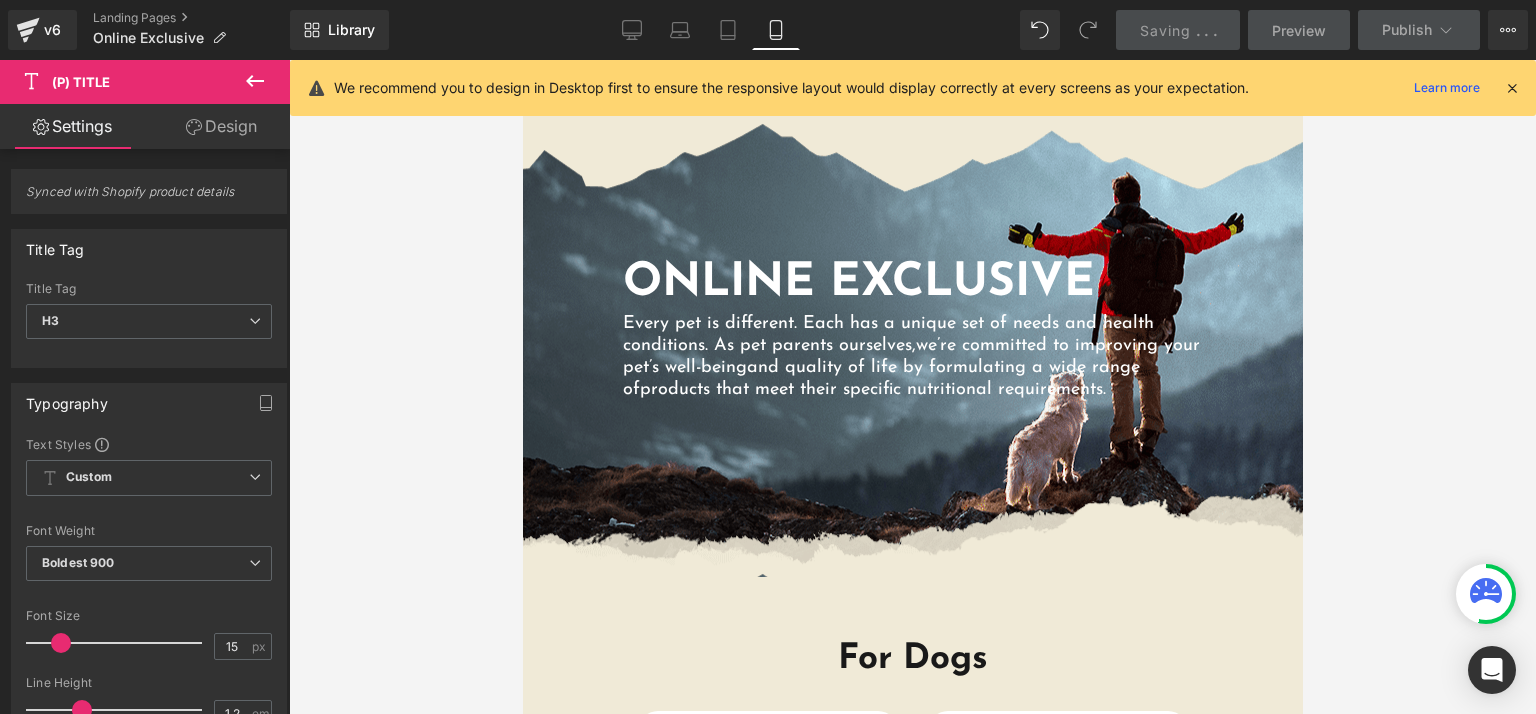 scroll, scrollTop: 0, scrollLeft: 0, axis: both 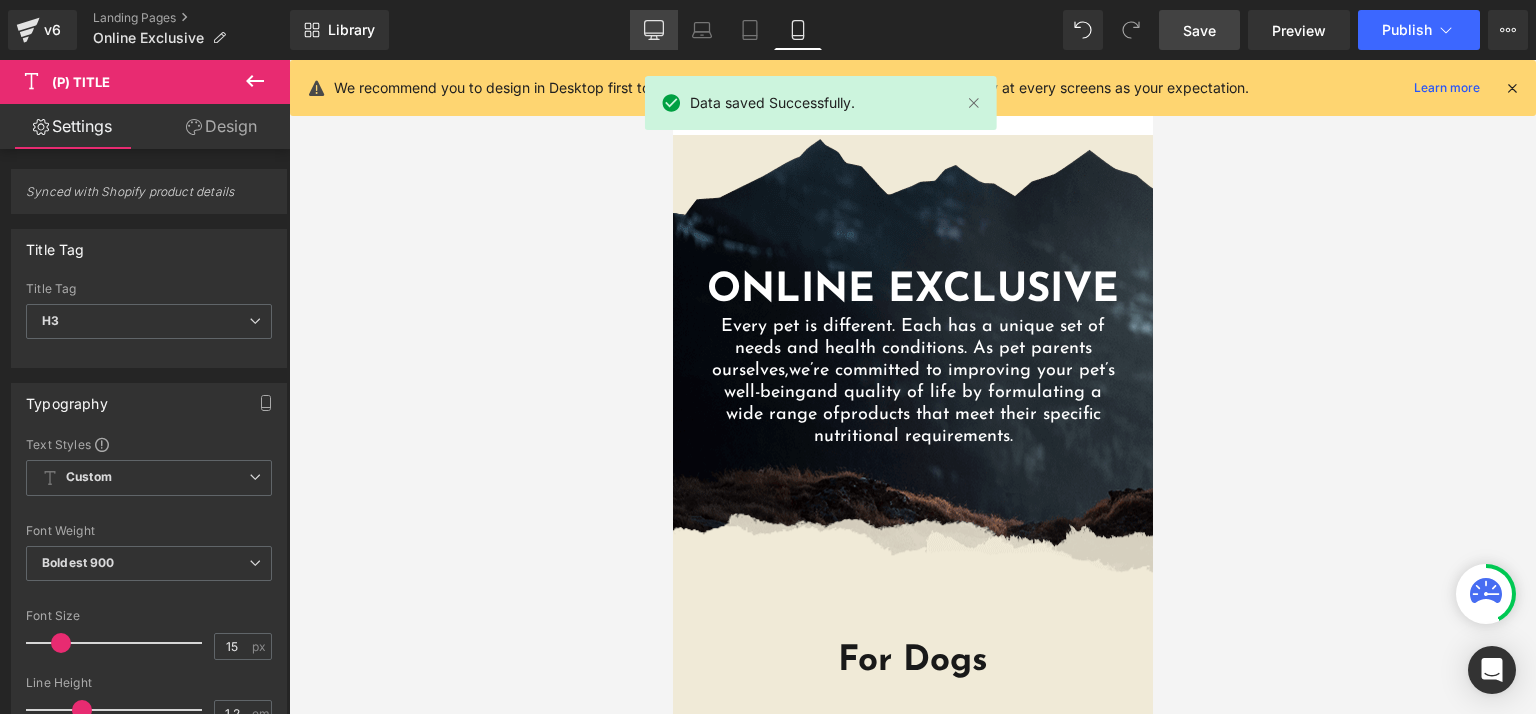 click 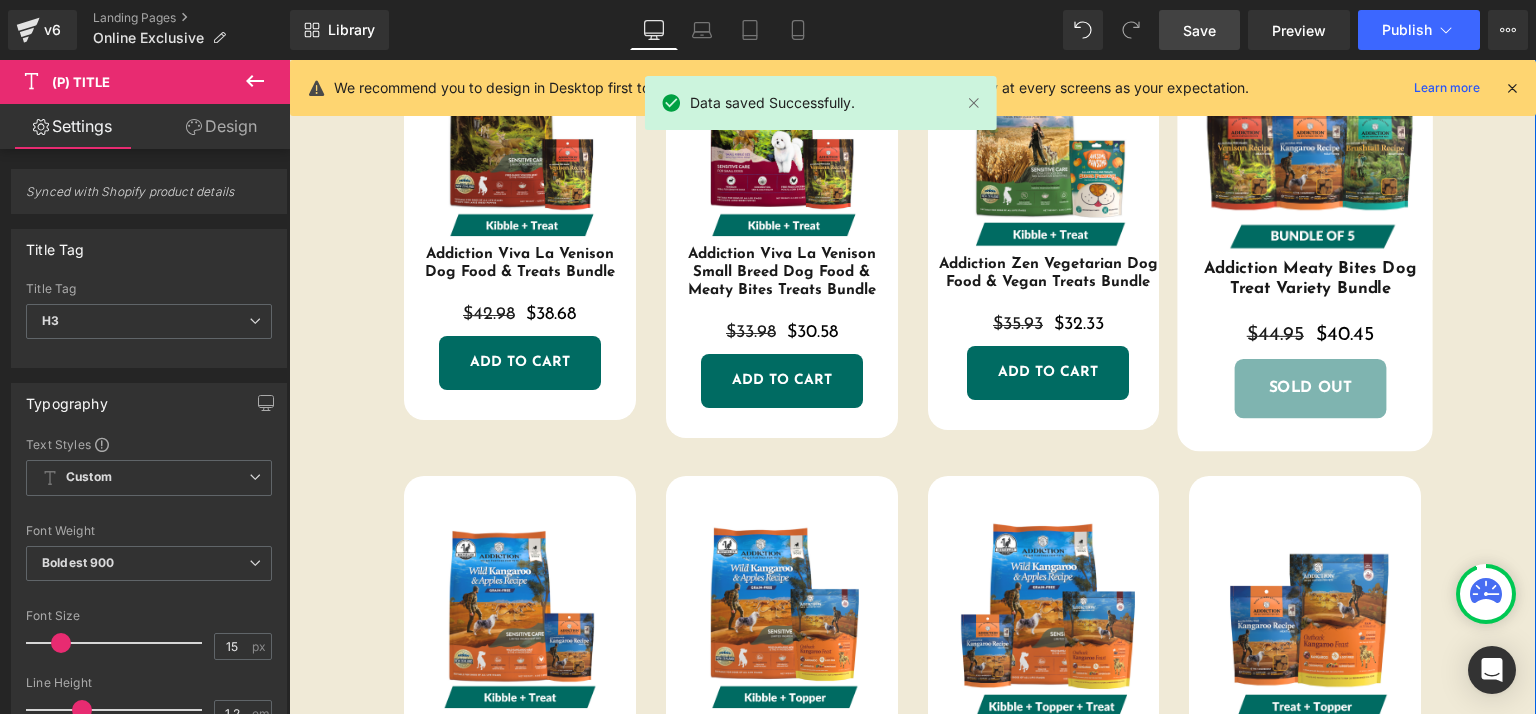 scroll, scrollTop: 588, scrollLeft: 0, axis: vertical 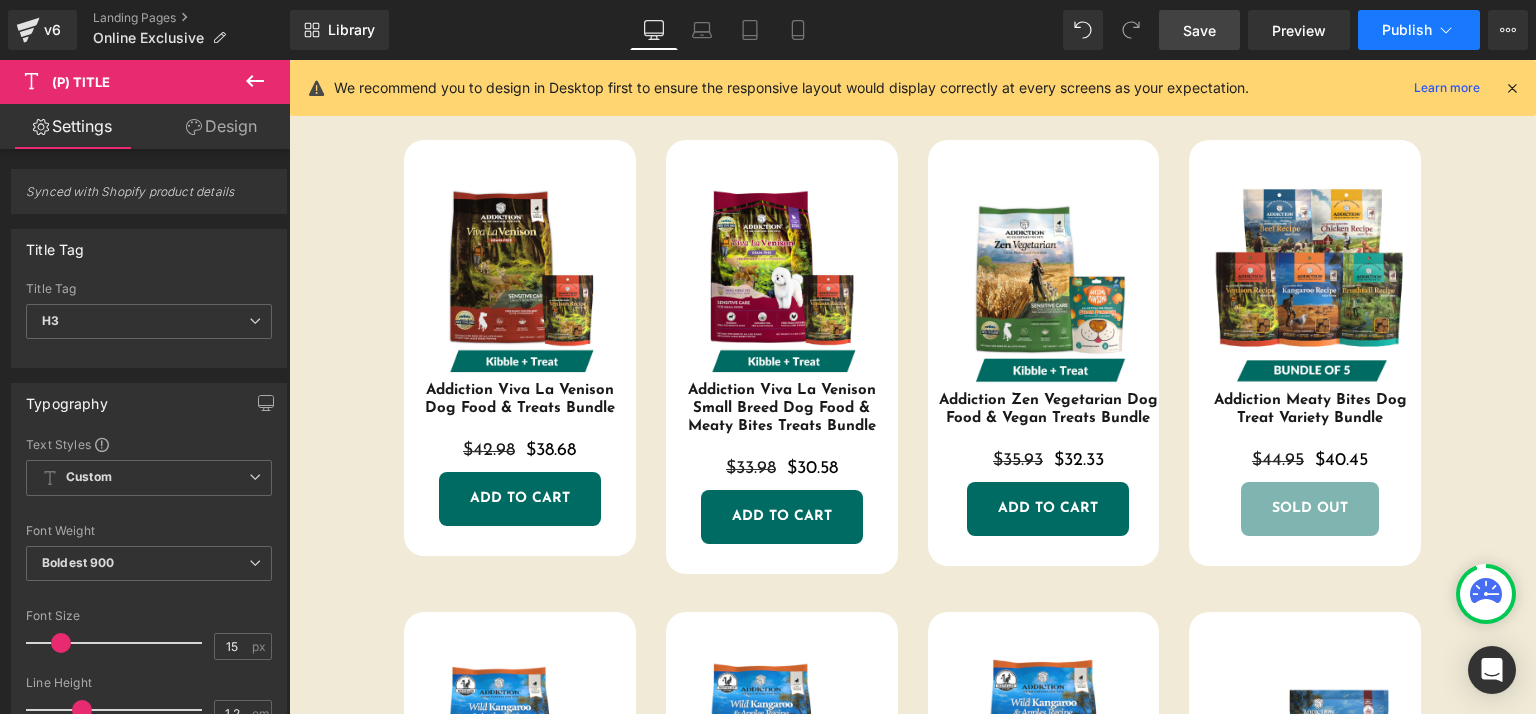 click on "Publish" at bounding box center [1419, 30] 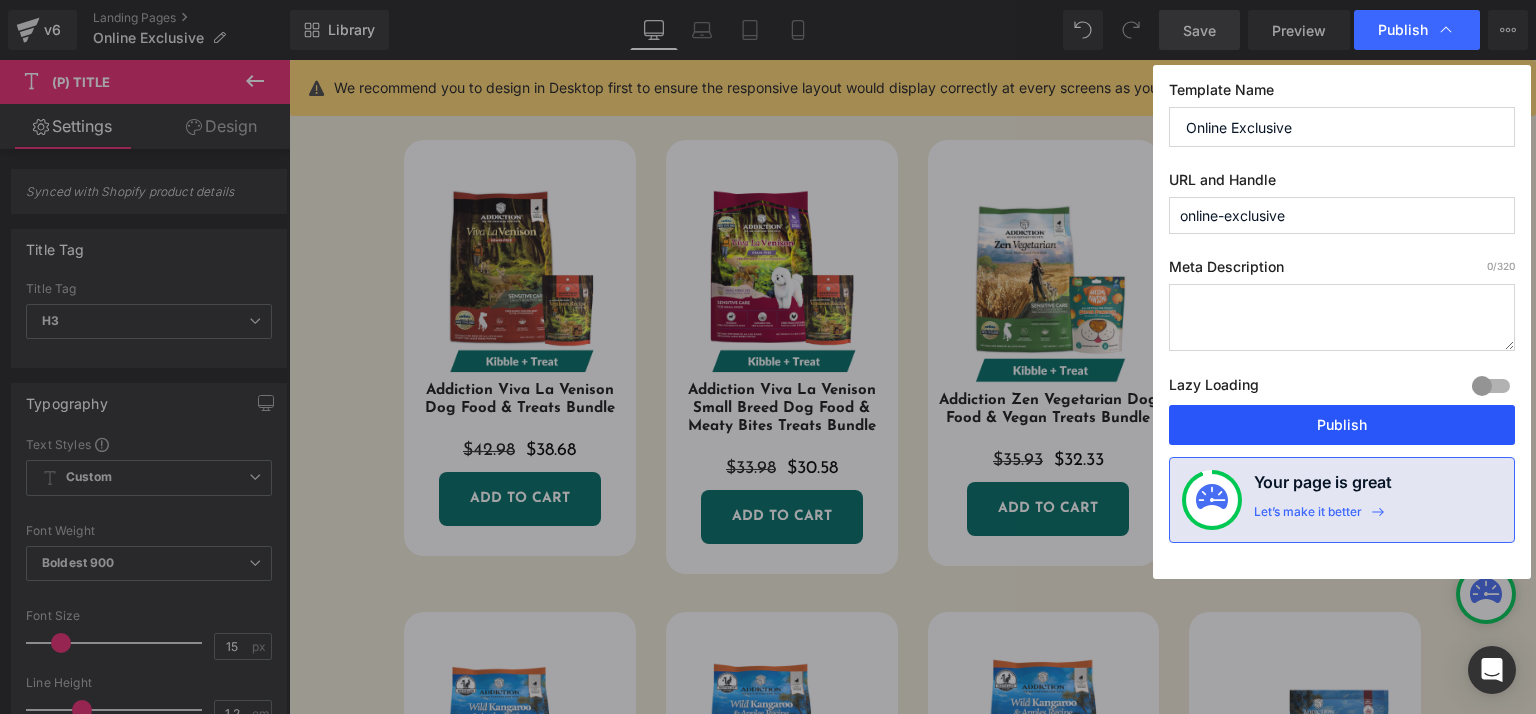 click on "Publish" at bounding box center [1342, 425] 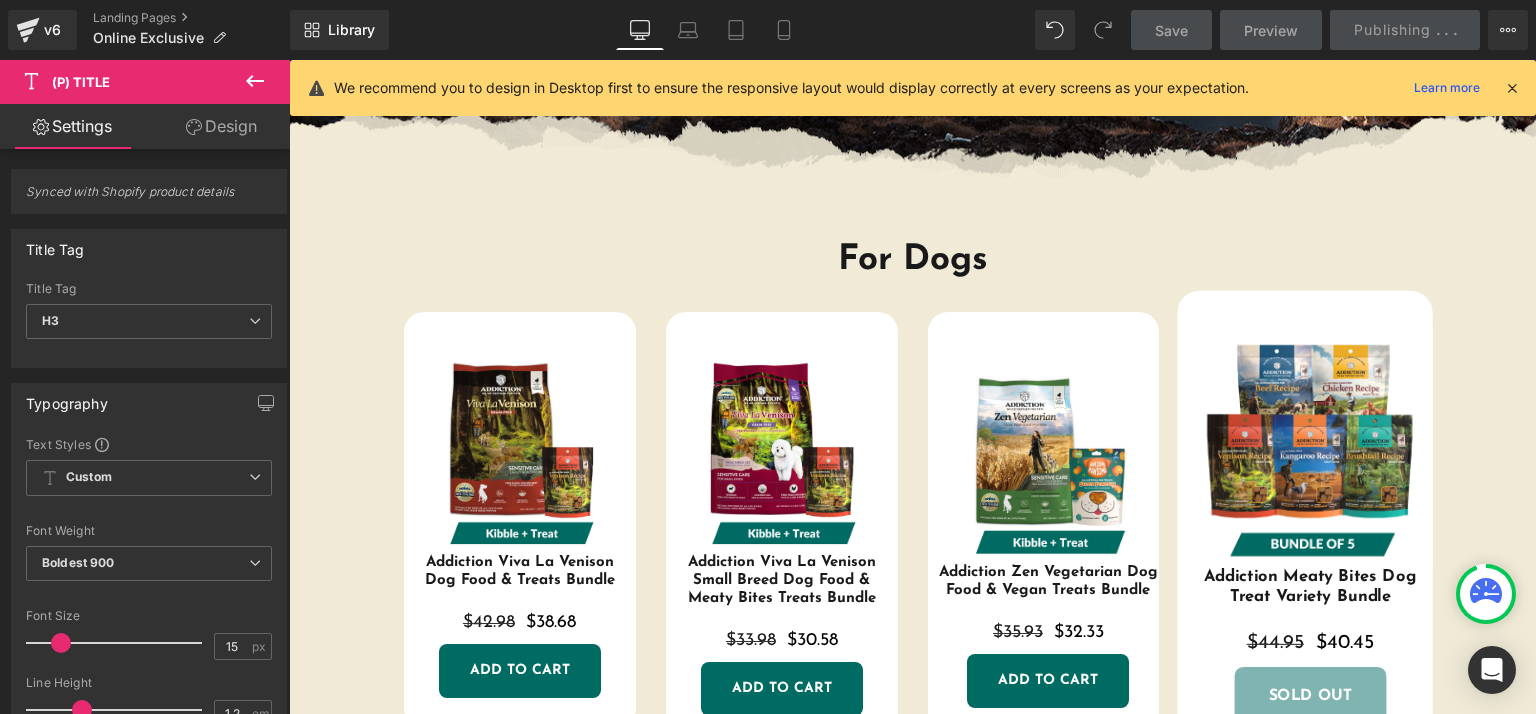 scroll, scrollTop: 300, scrollLeft: 0, axis: vertical 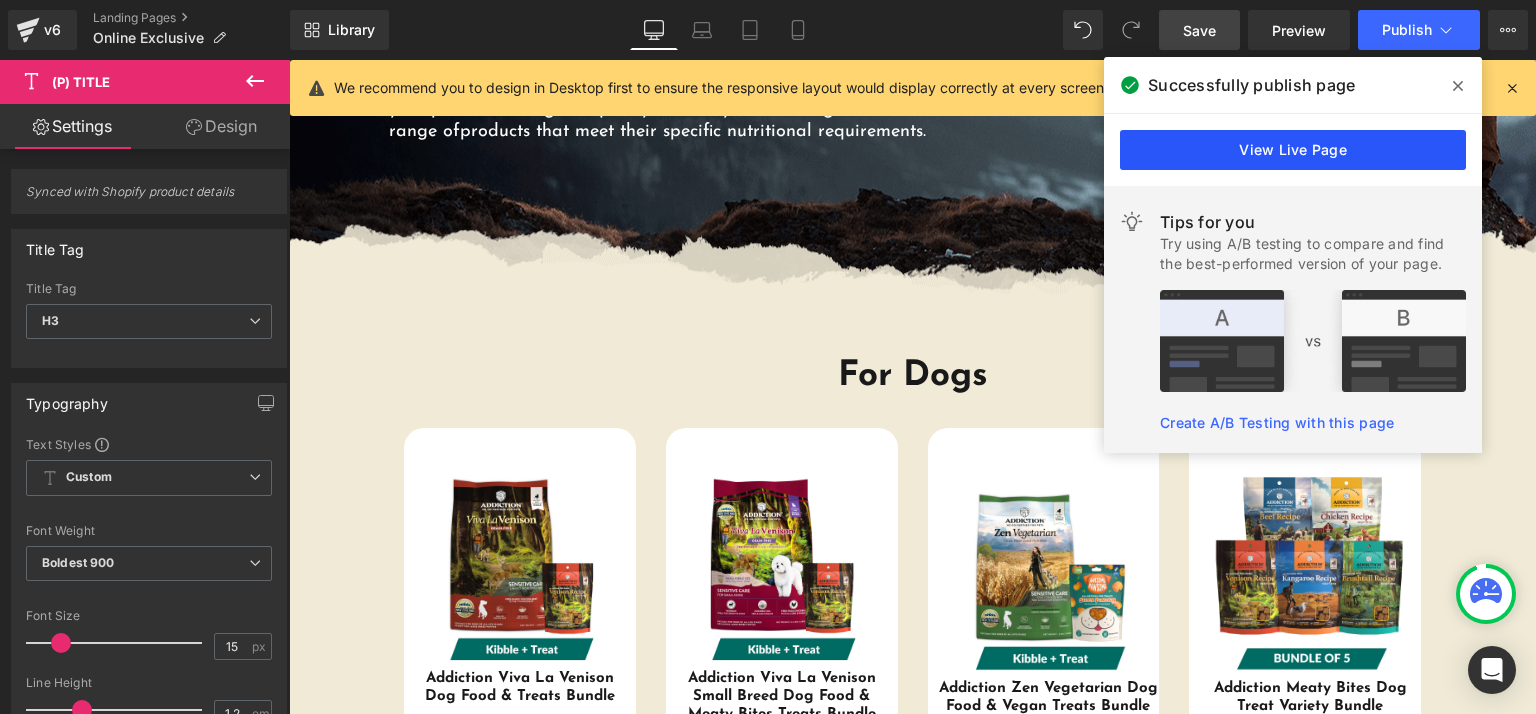 click on "View Live Page" at bounding box center (1293, 150) 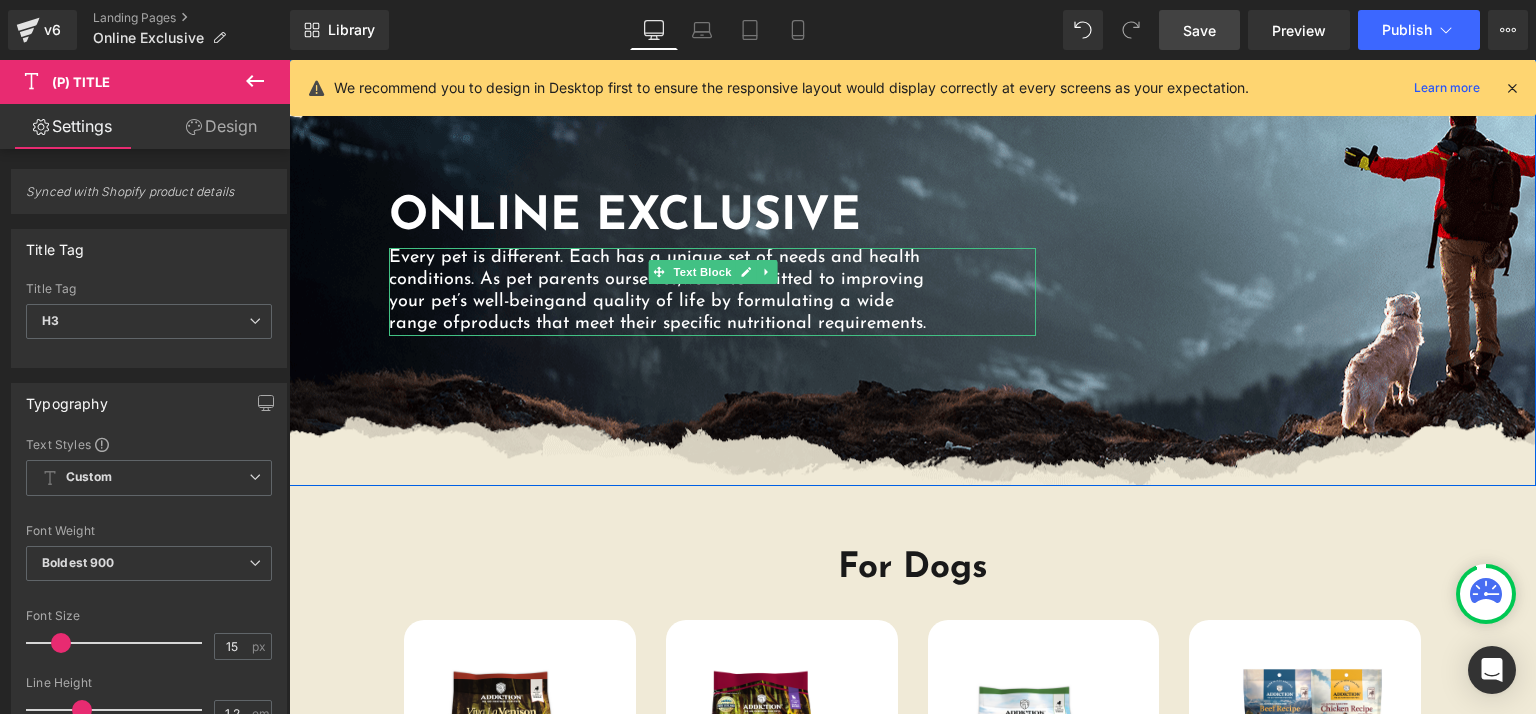 scroll, scrollTop: 0, scrollLeft: 0, axis: both 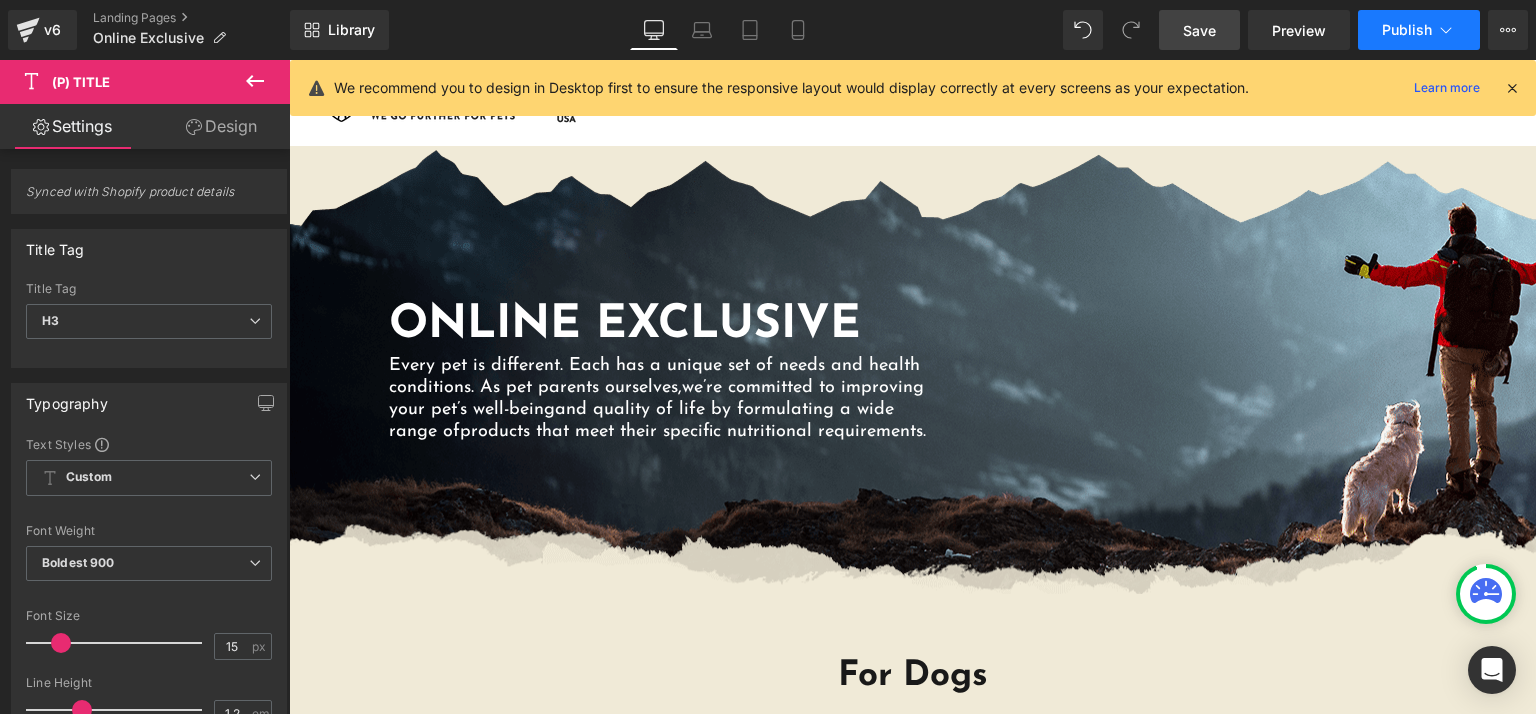 click on "Publish" at bounding box center (1419, 30) 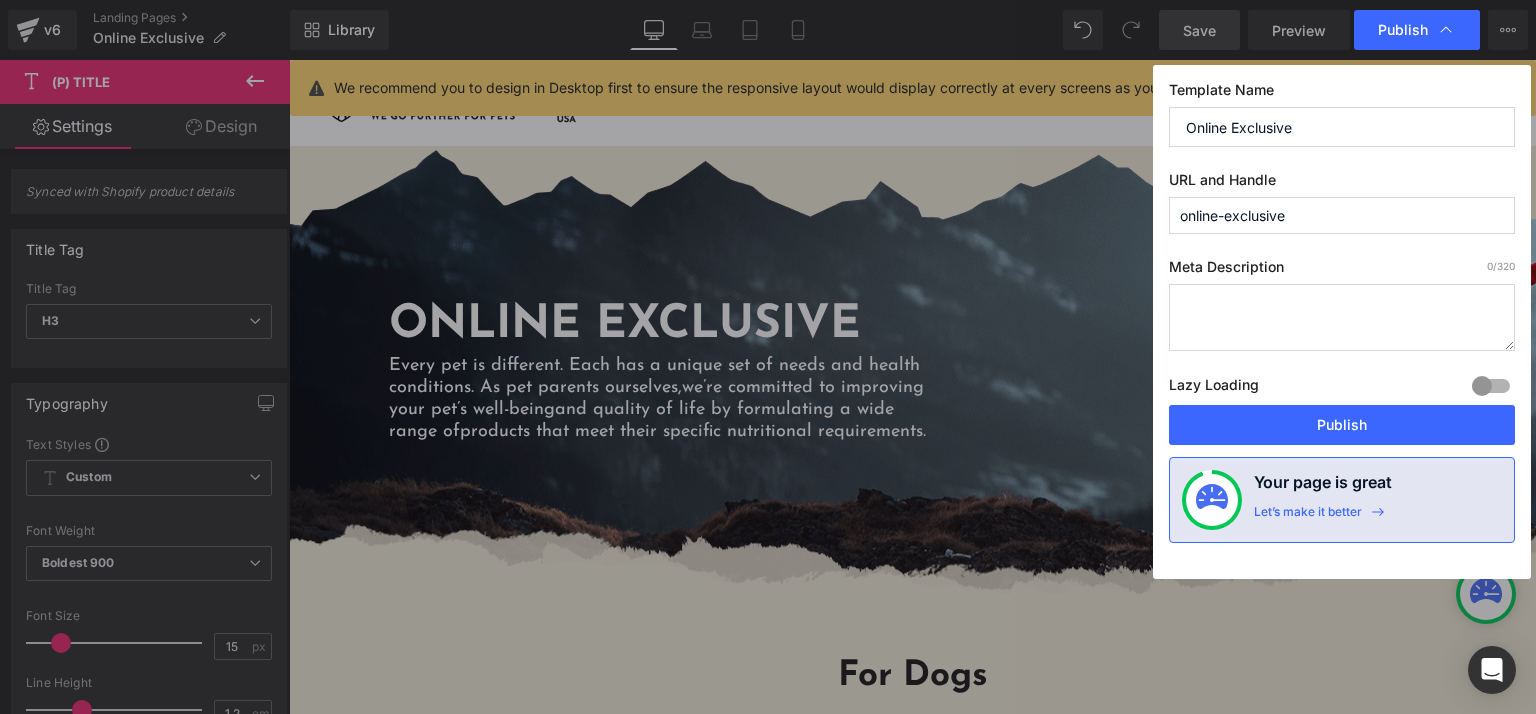 click on "Lazy Loading
Build
Upgrade plan to unlock" at bounding box center [1342, 388] 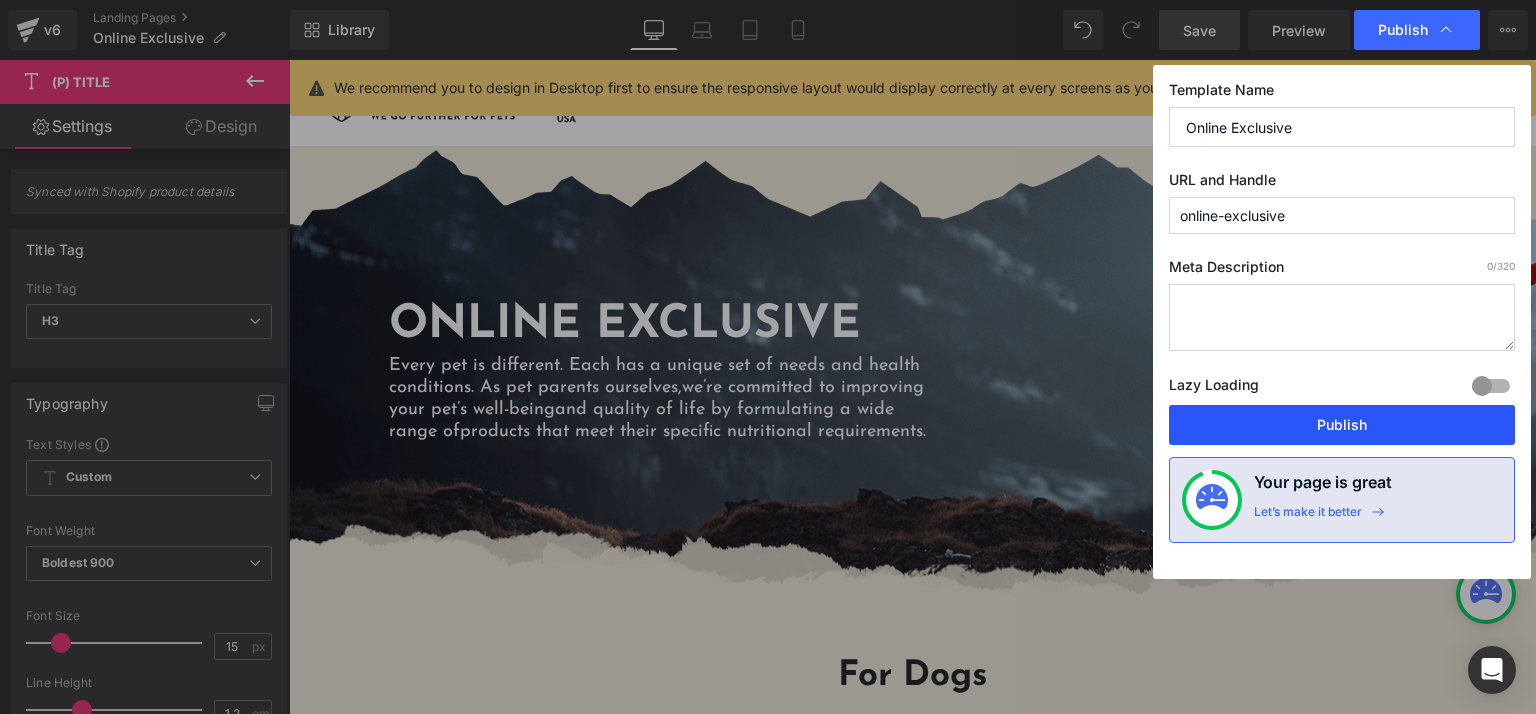 click on "Publish" at bounding box center [1342, 425] 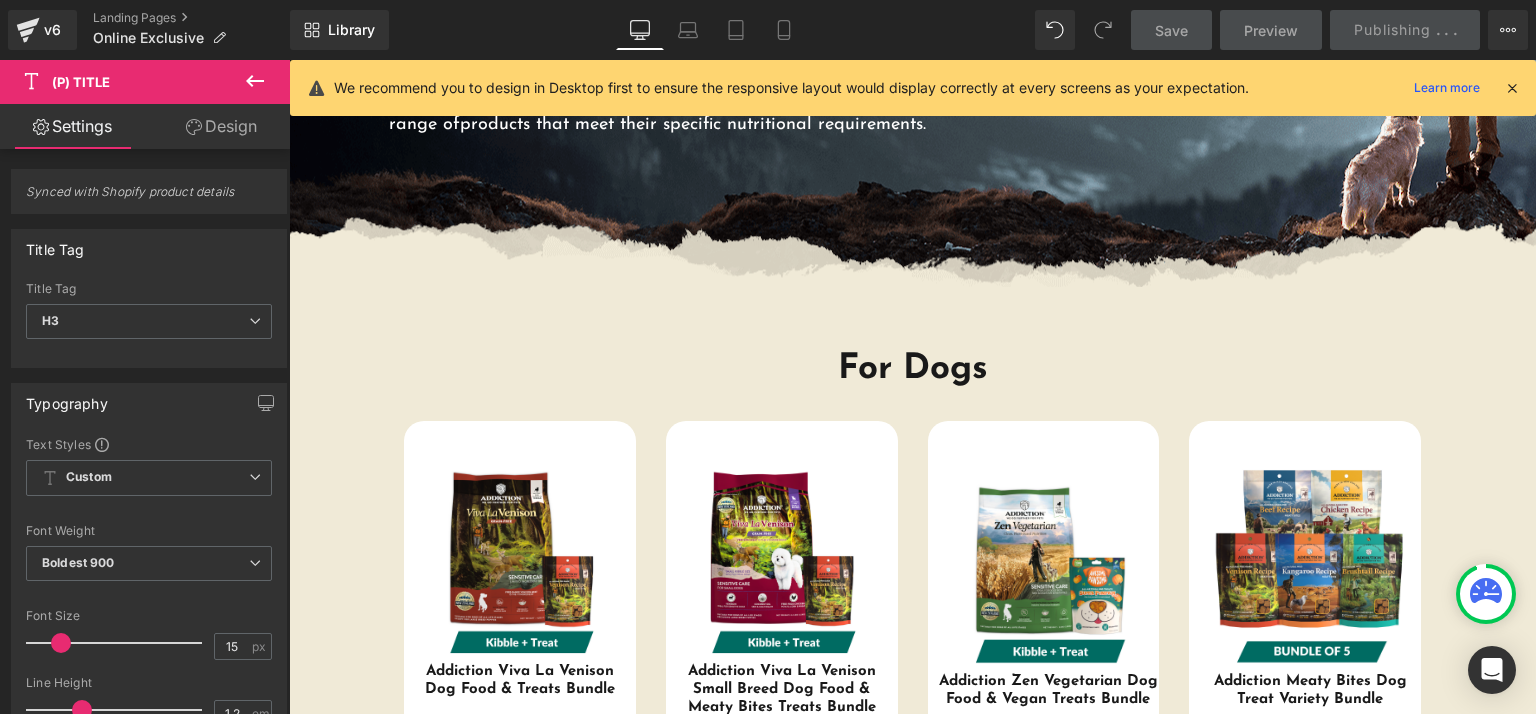 scroll, scrollTop: 300, scrollLeft: 0, axis: vertical 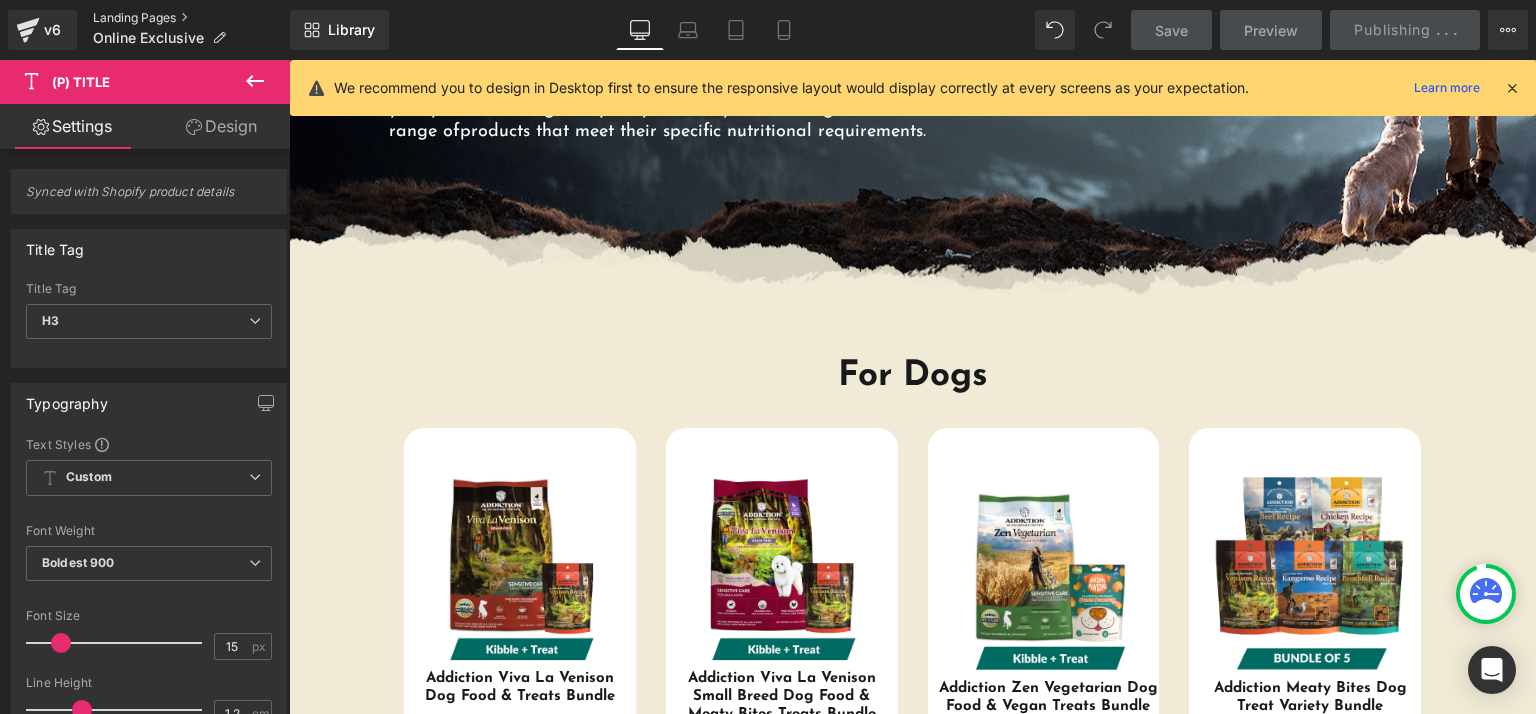 click on "Landing Pages" at bounding box center [191, 18] 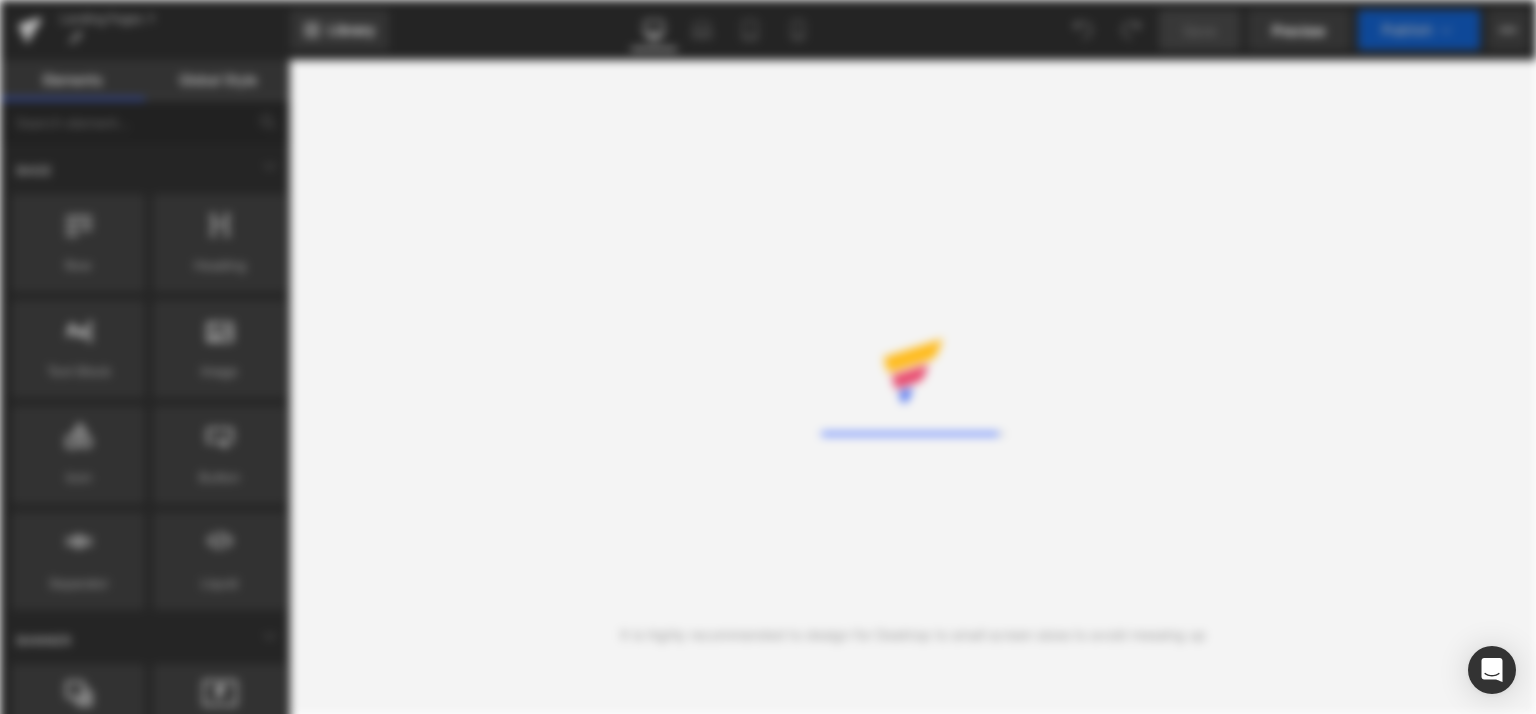 scroll, scrollTop: 0, scrollLeft: 0, axis: both 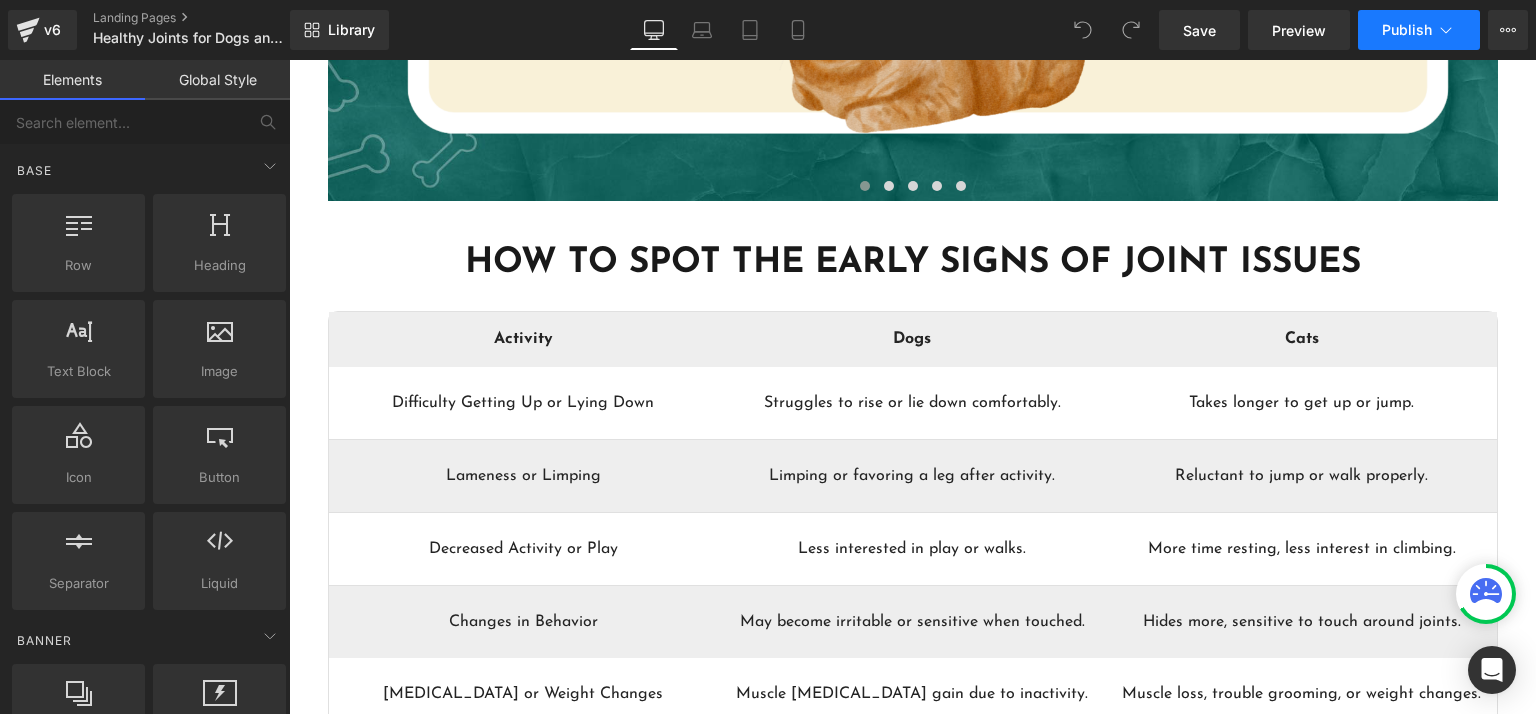 click on "Publish" at bounding box center (1407, 30) 